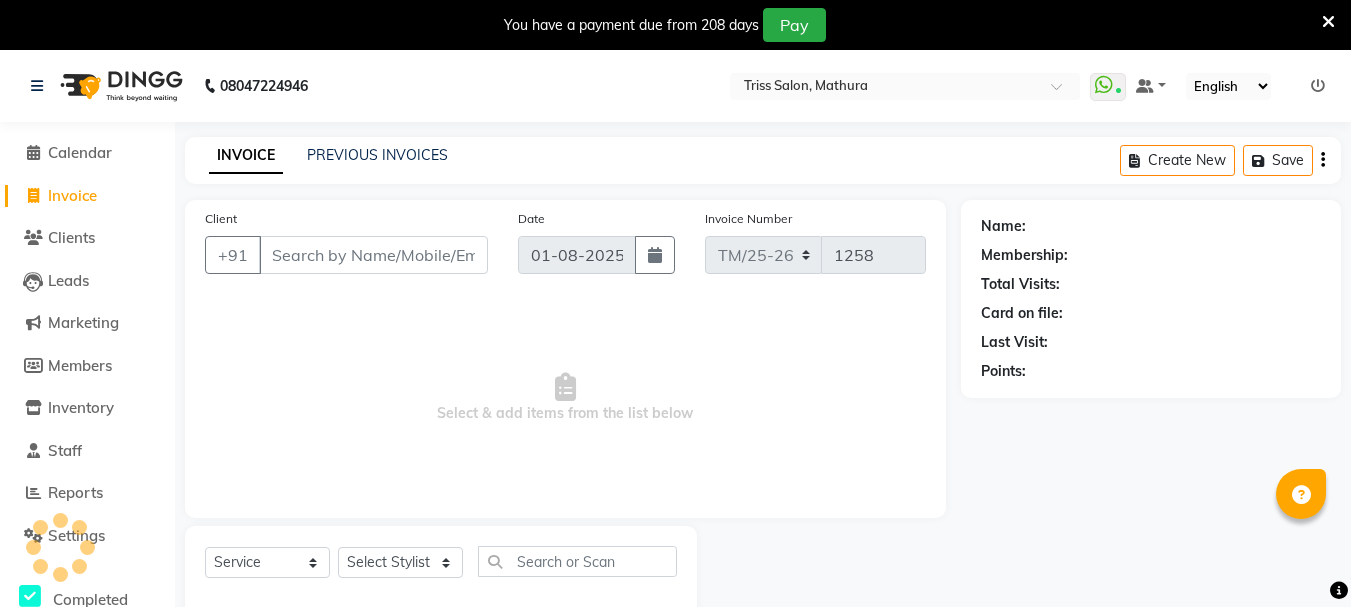 select on "service" 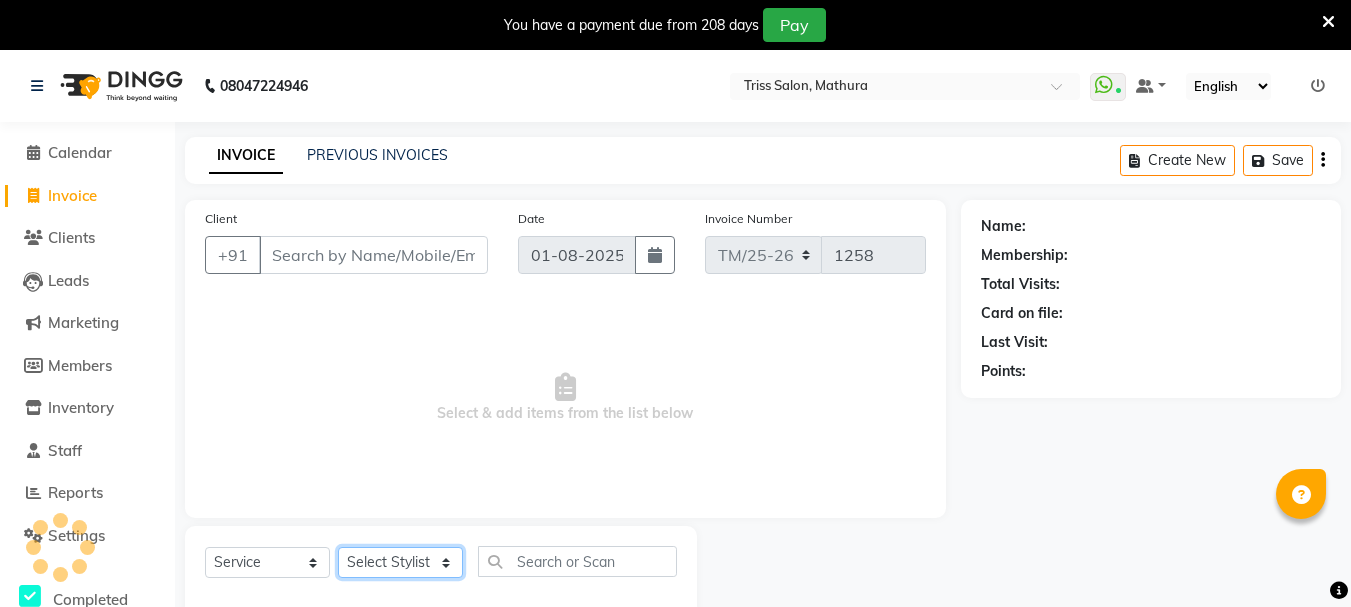 click on "Select Stylist" 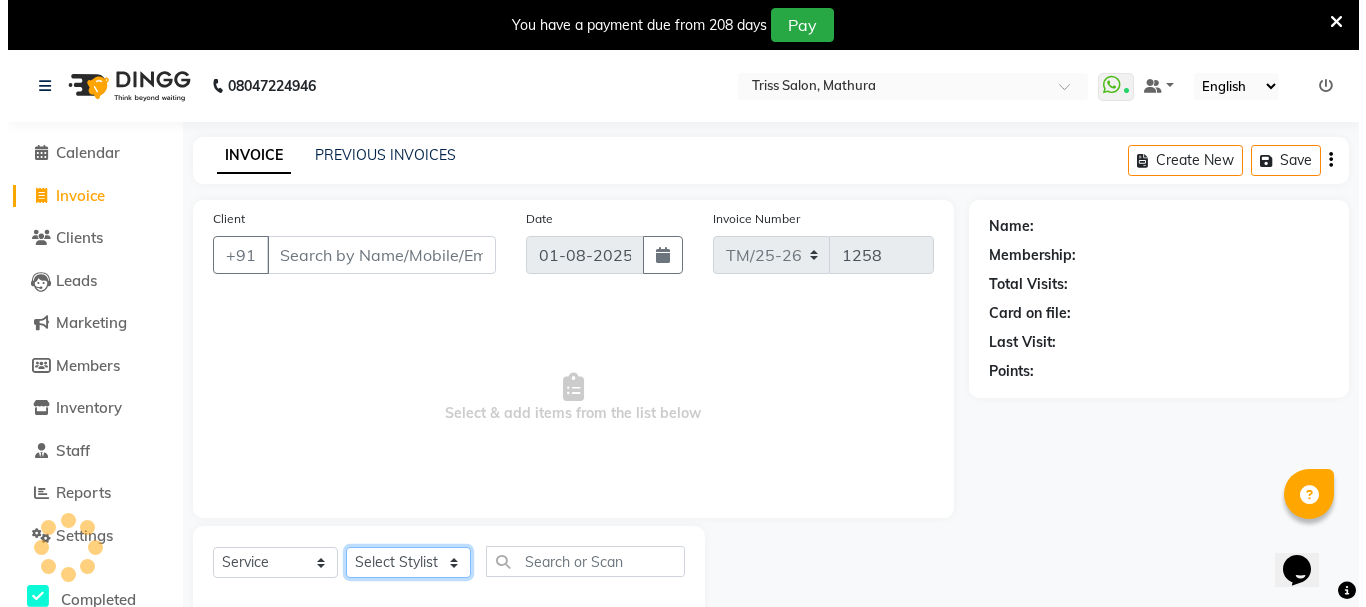 scroll, scrollTop: 0, scrollLeft: 0, axis: both 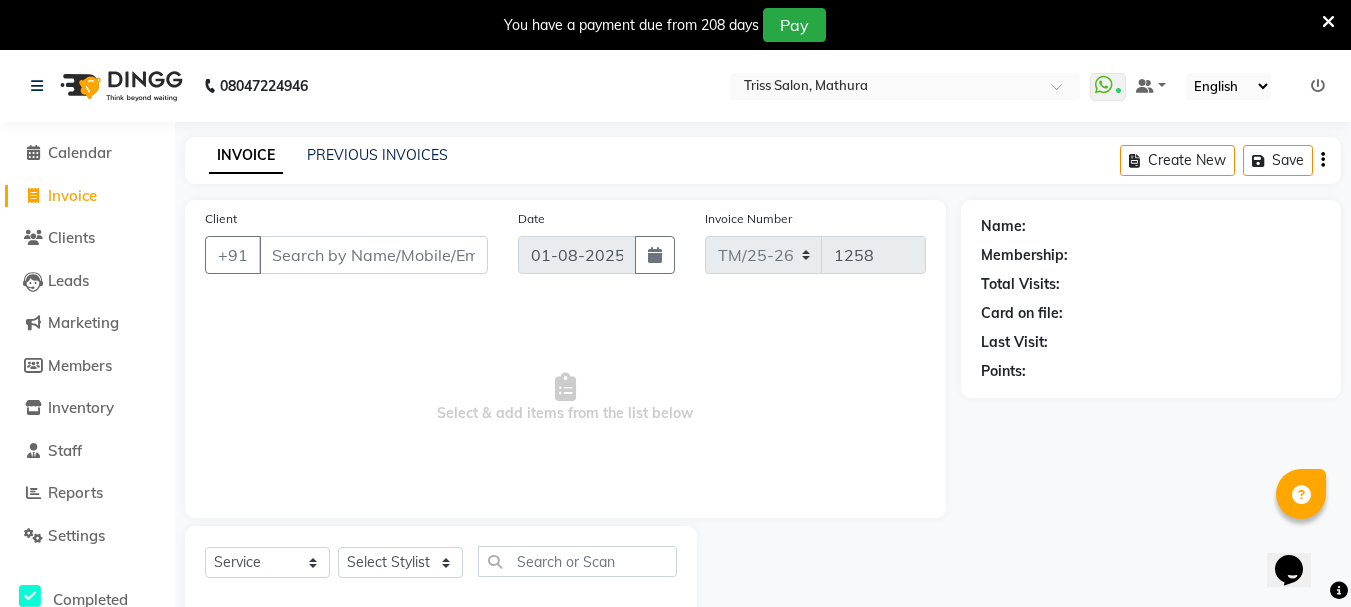click on "Select & add items from the list below" at bounding box center [565, 398] 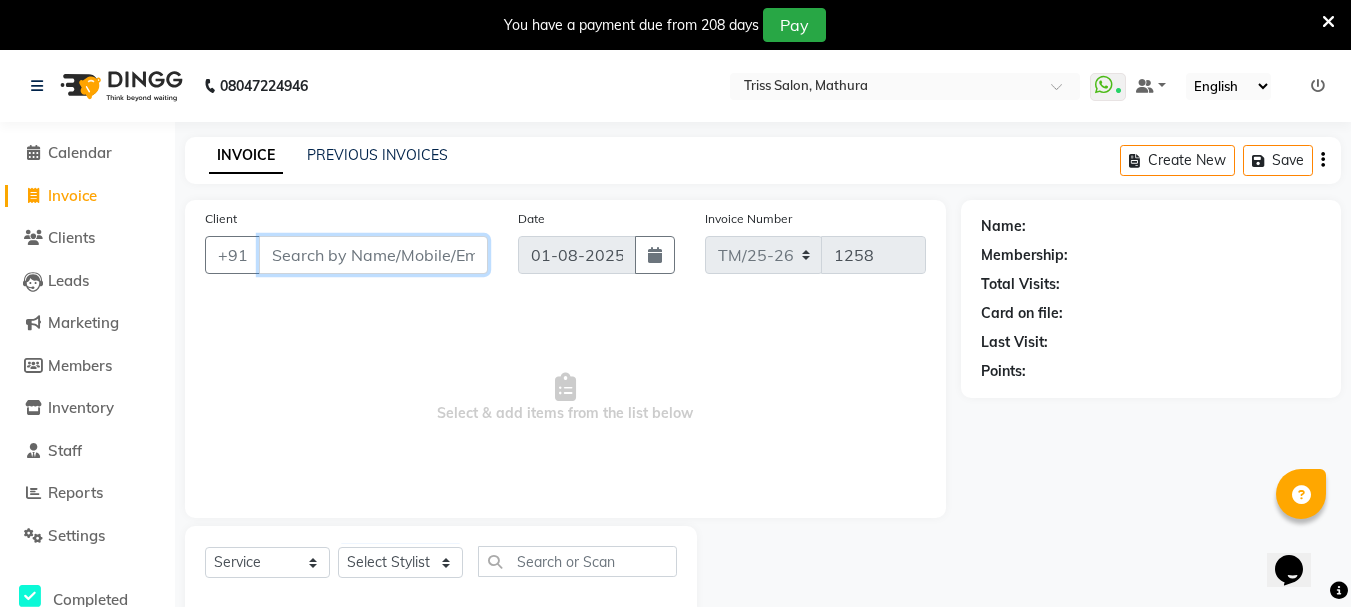 click on "Client" at bounding box center (373, 255) 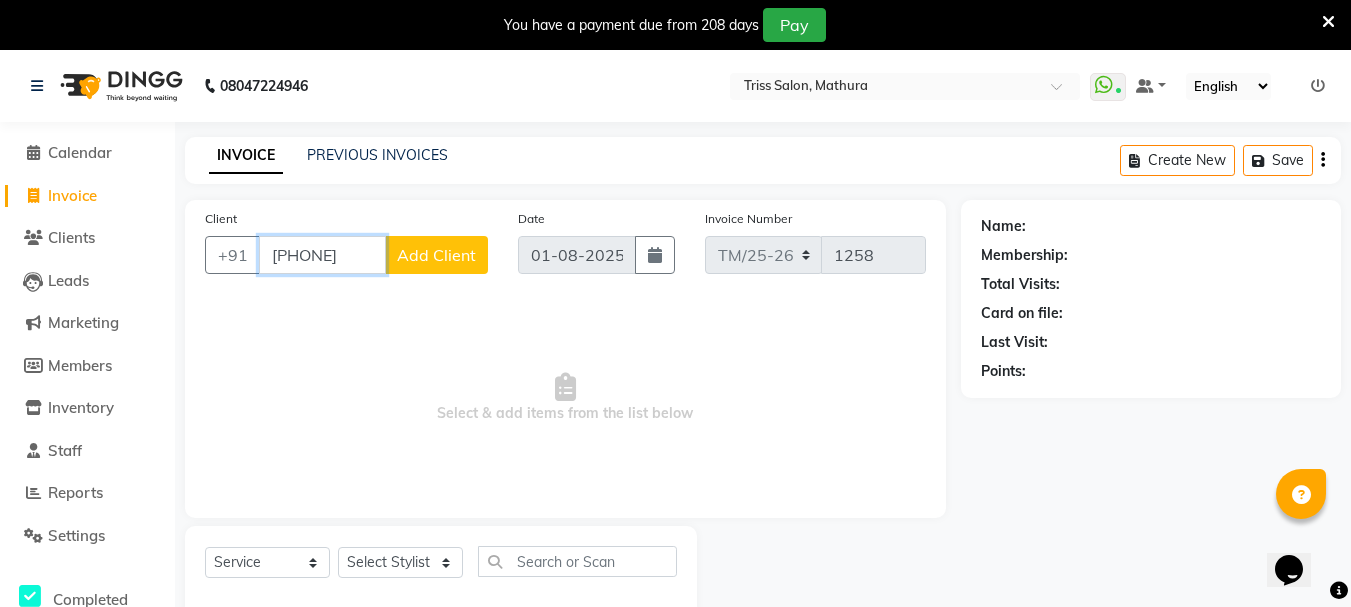 type on "[PHONE]" 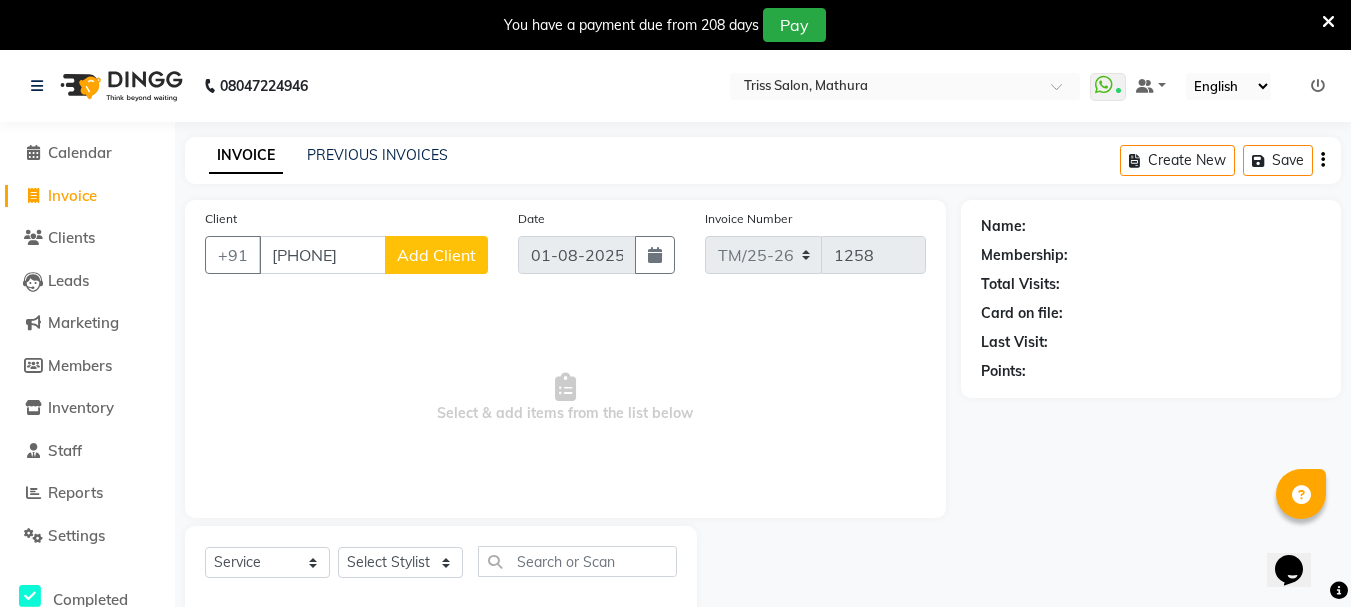 click on "Add Client" 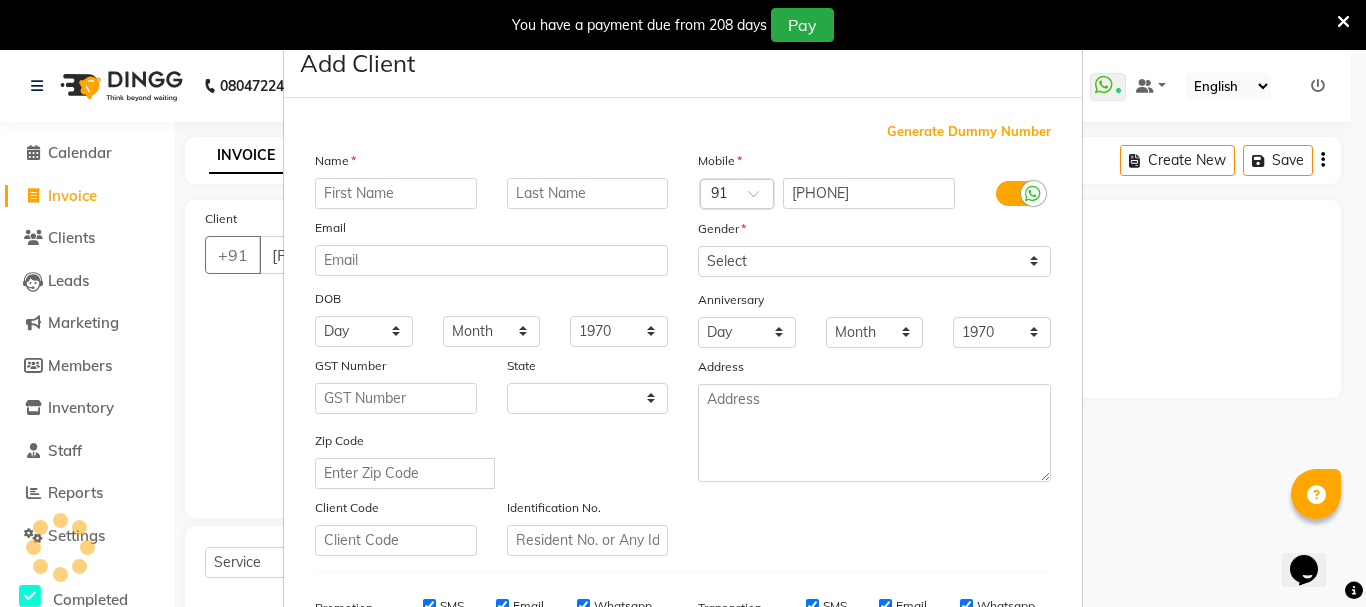 select on "38" 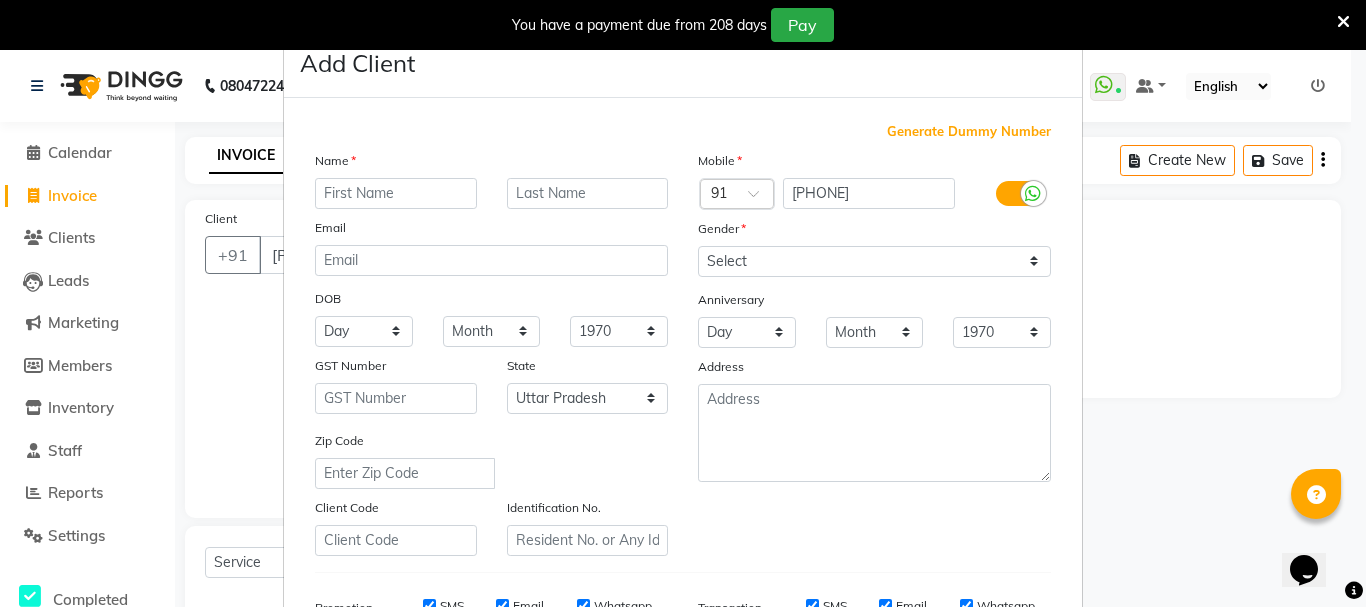 click at bounding box center (396, 193) 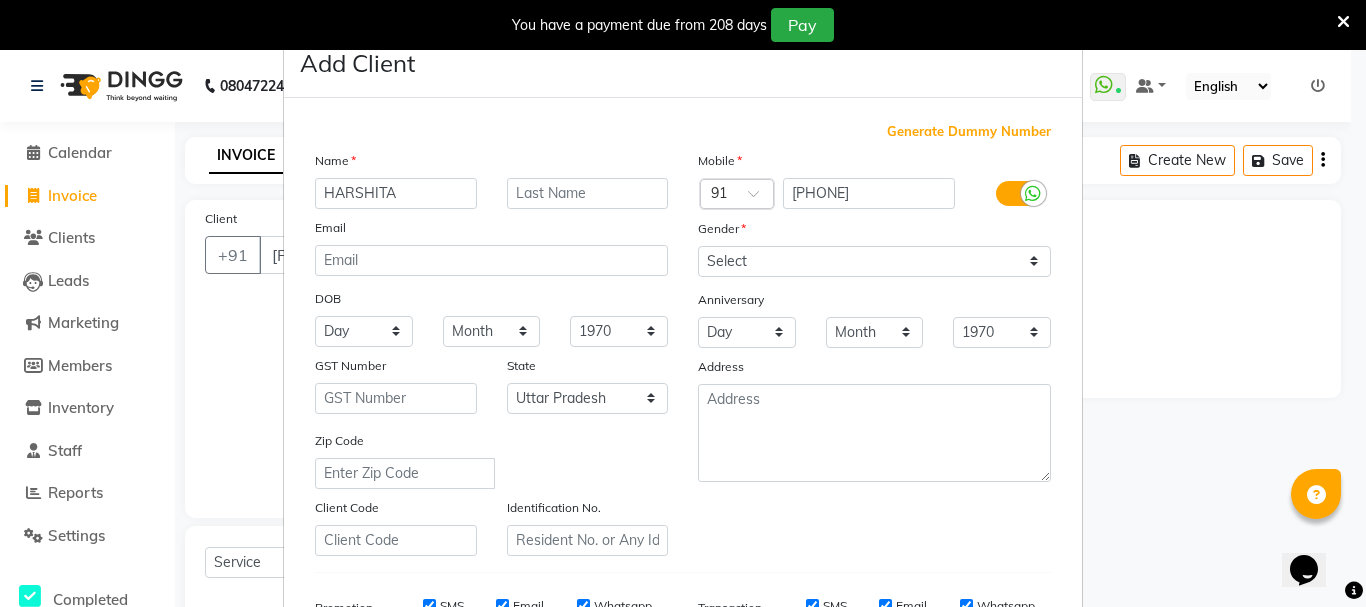 type on "HARSHITA" 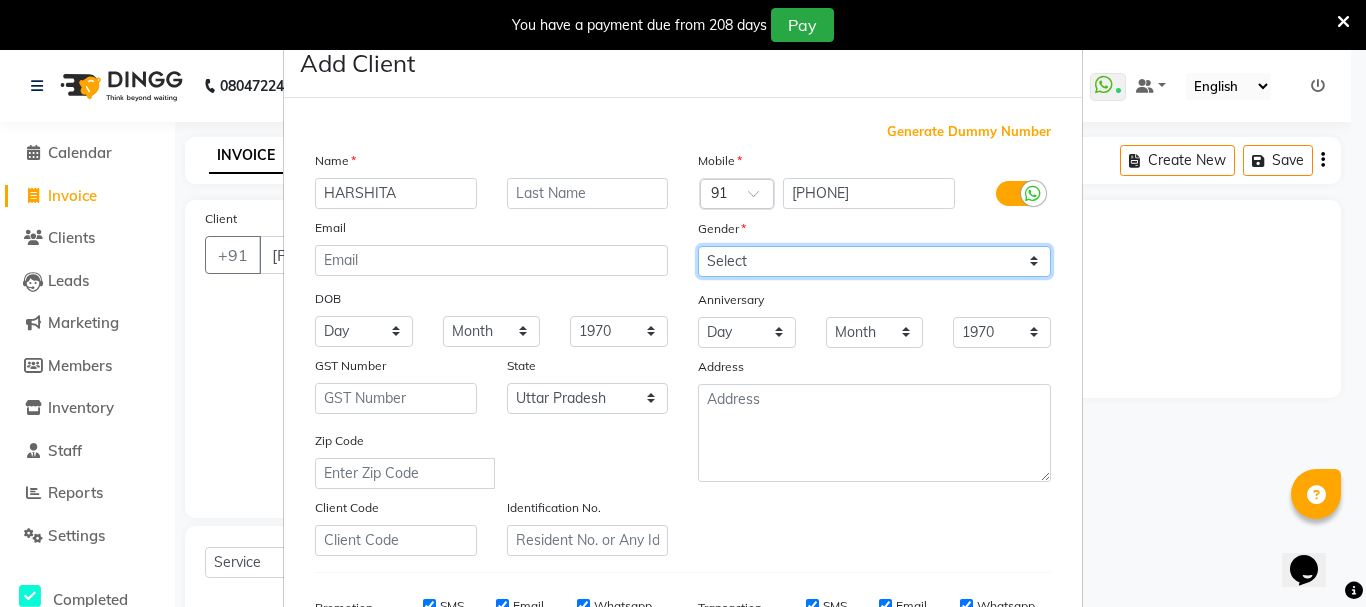 click on "Select Male Female Other Prefer Not To Say" at bounding box center (874, 261) 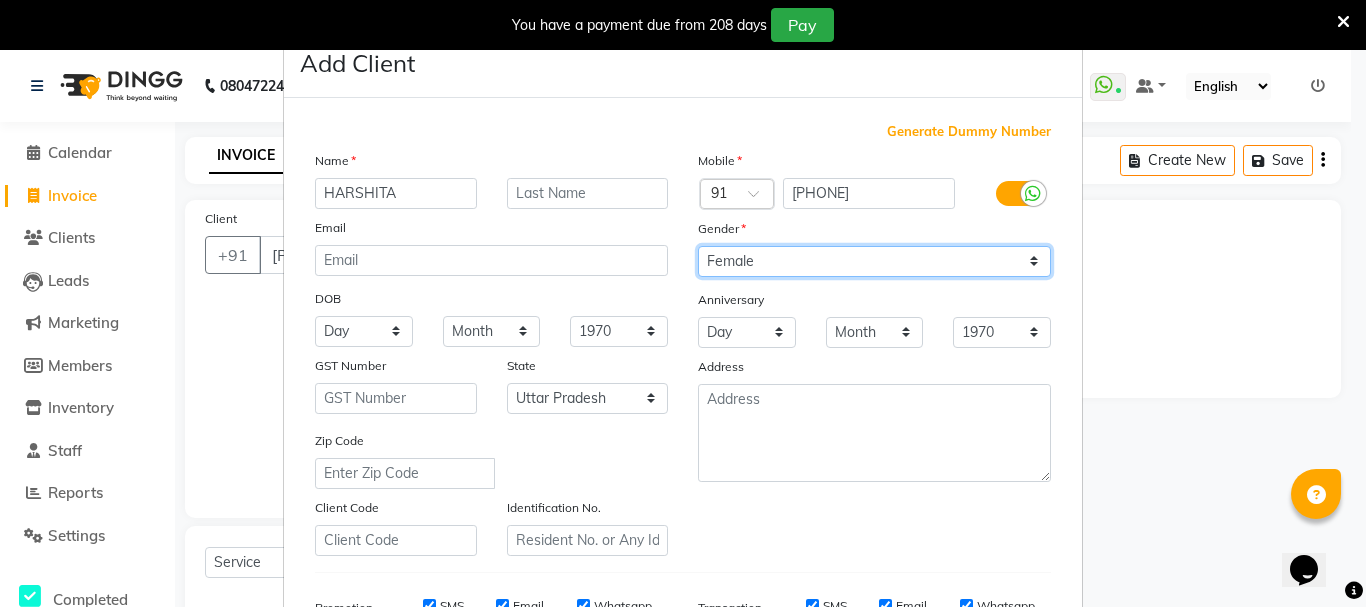 click on "Select Male Female Other Prefer Not To Say" at bounding box center (874, 261) 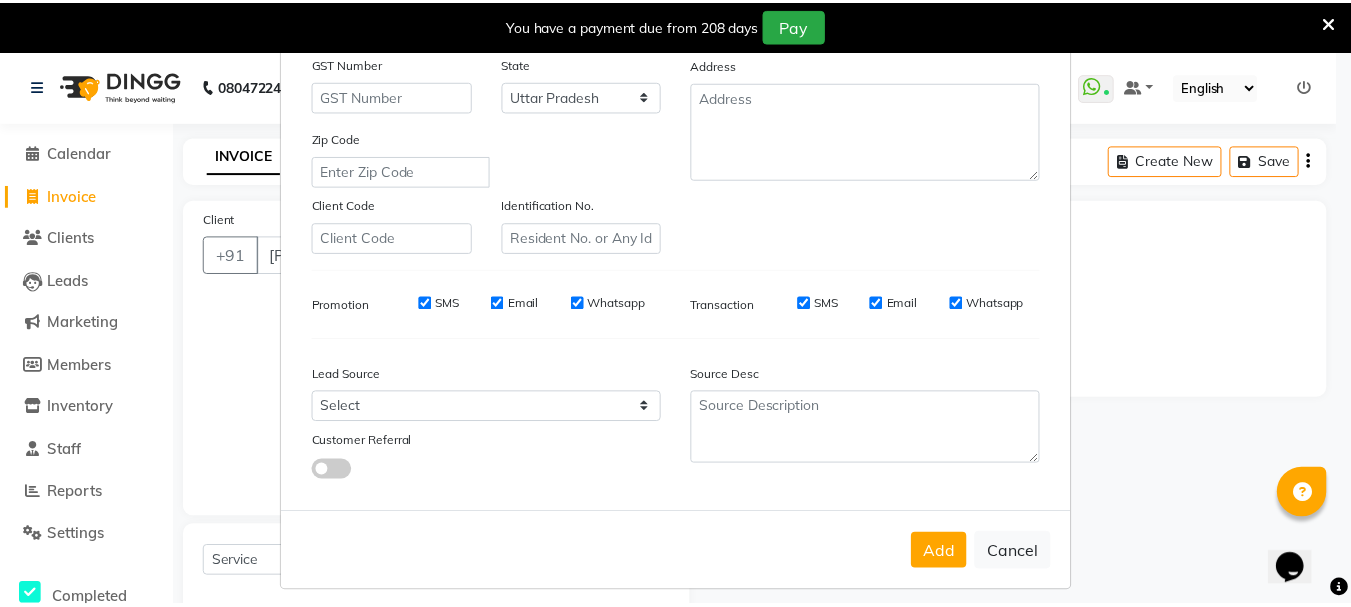 scroll, scrollTop: 309, scrollLeft: 0, axis: vertical 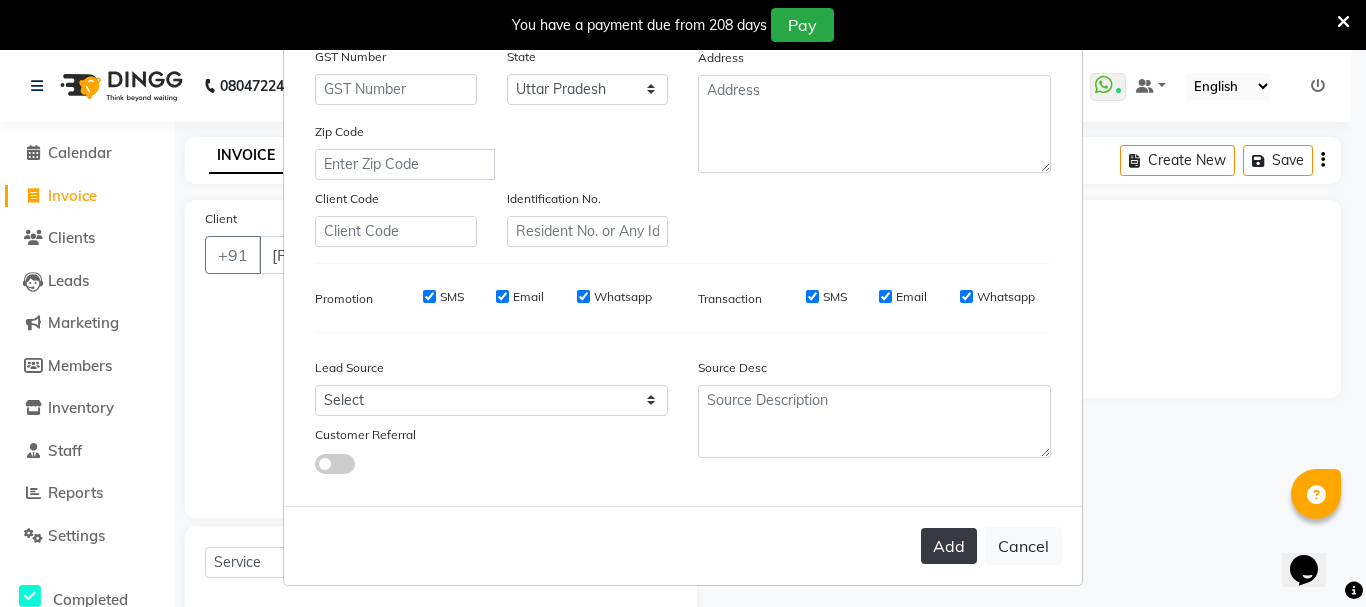 click on "Add" at bounding box center (949, 546) 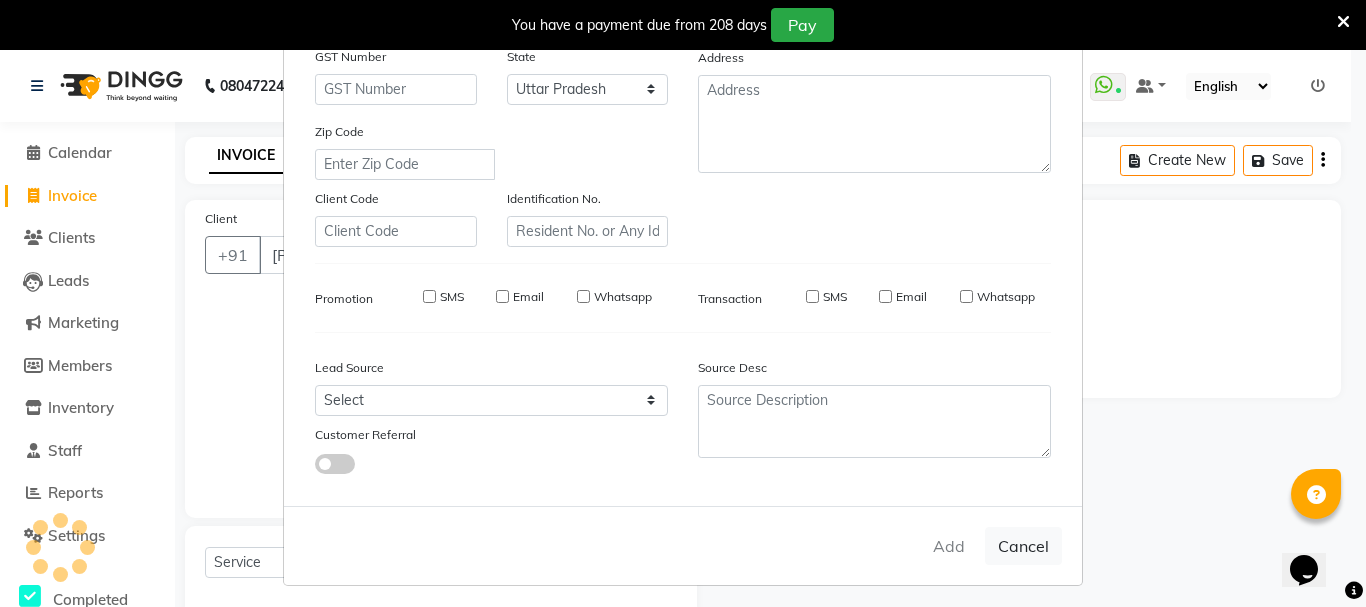 type 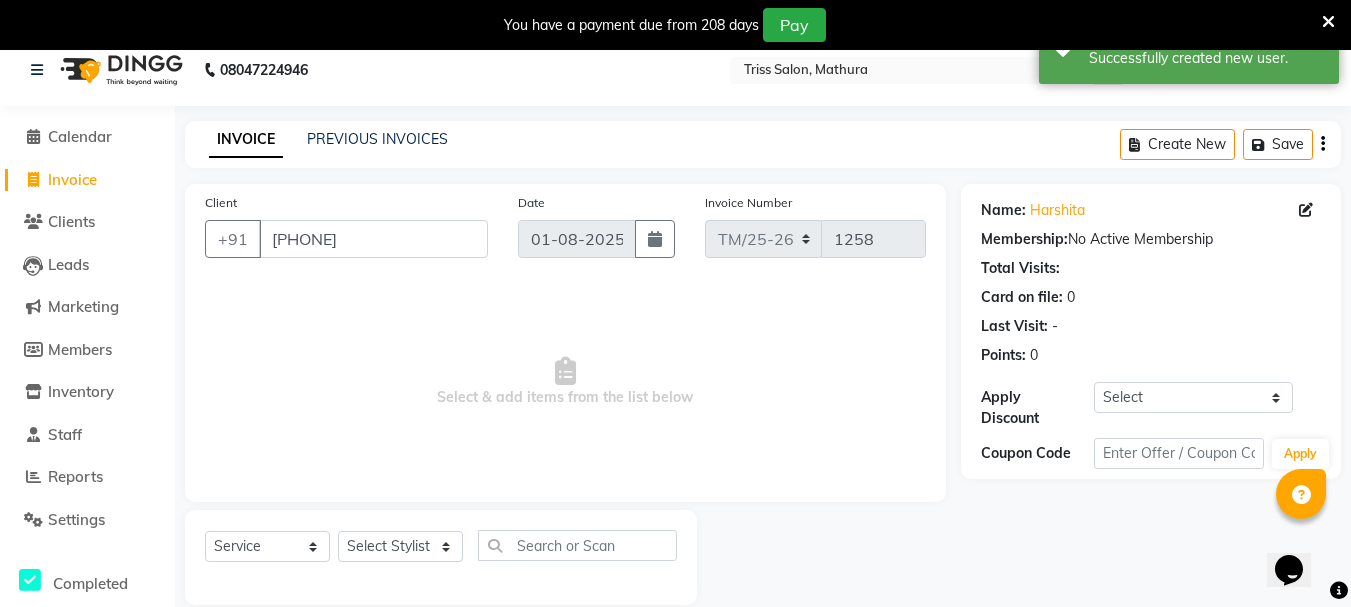 scroll, scrollTop: 50, scrollLeft: 0, axis: vertical 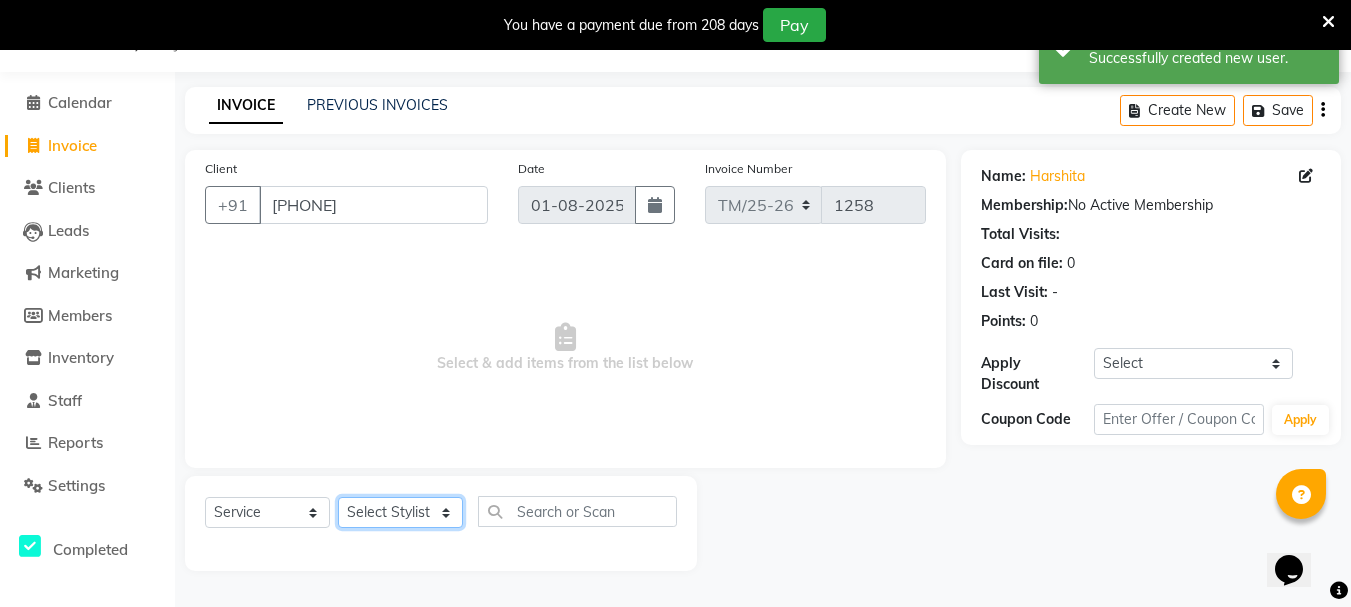 click on "Select Stylist [FIRST] [FIRST] [FIRST] [FIRST] [FIRST] [FIRST] [FIRST] [FIRST] [FIRST] [FIRST] [FIRST] [FIRST] [FIRST] [FIRST] [FIRST]" 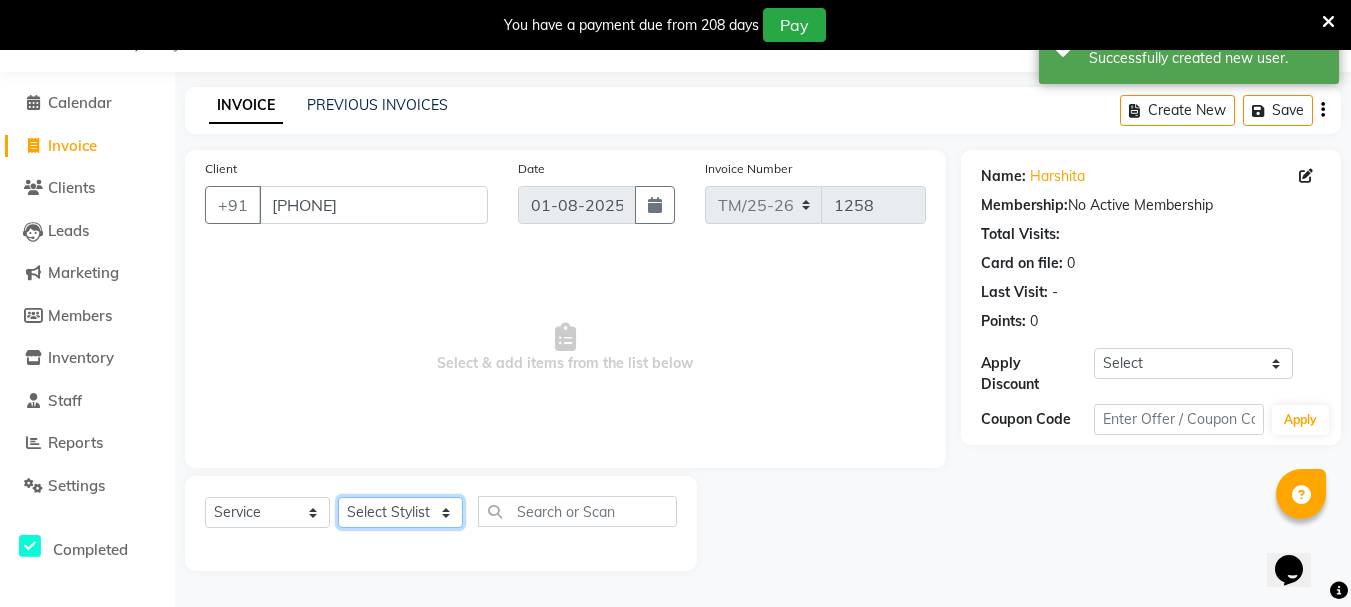 select on "62900" 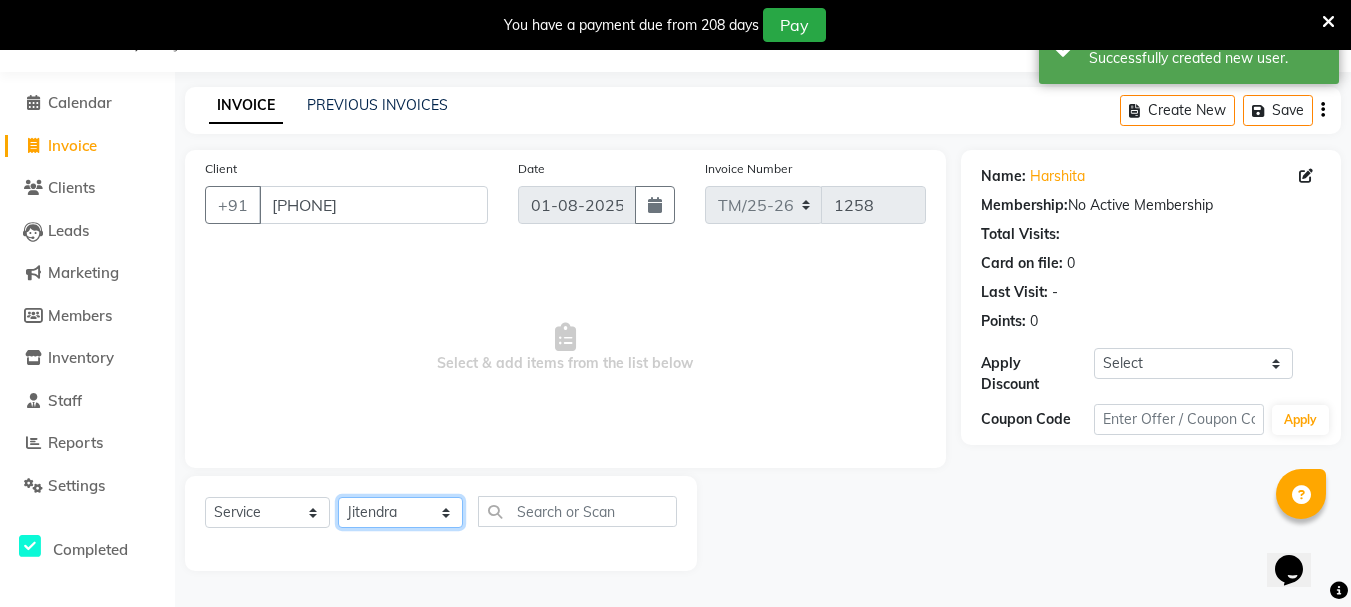 click on "Select Stylist [FIRST] [FIRST] [FIRST] [FIRST] [FIRST] [FIRST] [FIRST] [FIRST] [FIRST] [FIRST] [FIRST] [FIRST] [FIRST] [FIRST] [FIRST]" 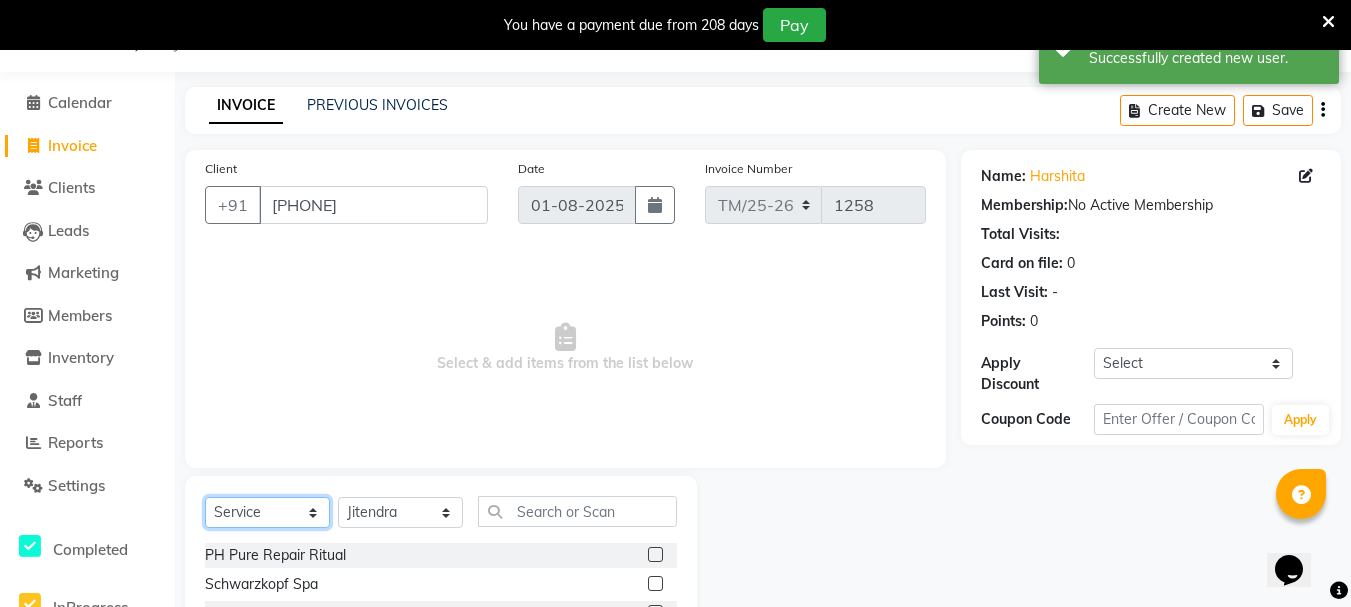 click on "Select  Service  Product  Membership  Package Voucher Prepaid Gift Card" 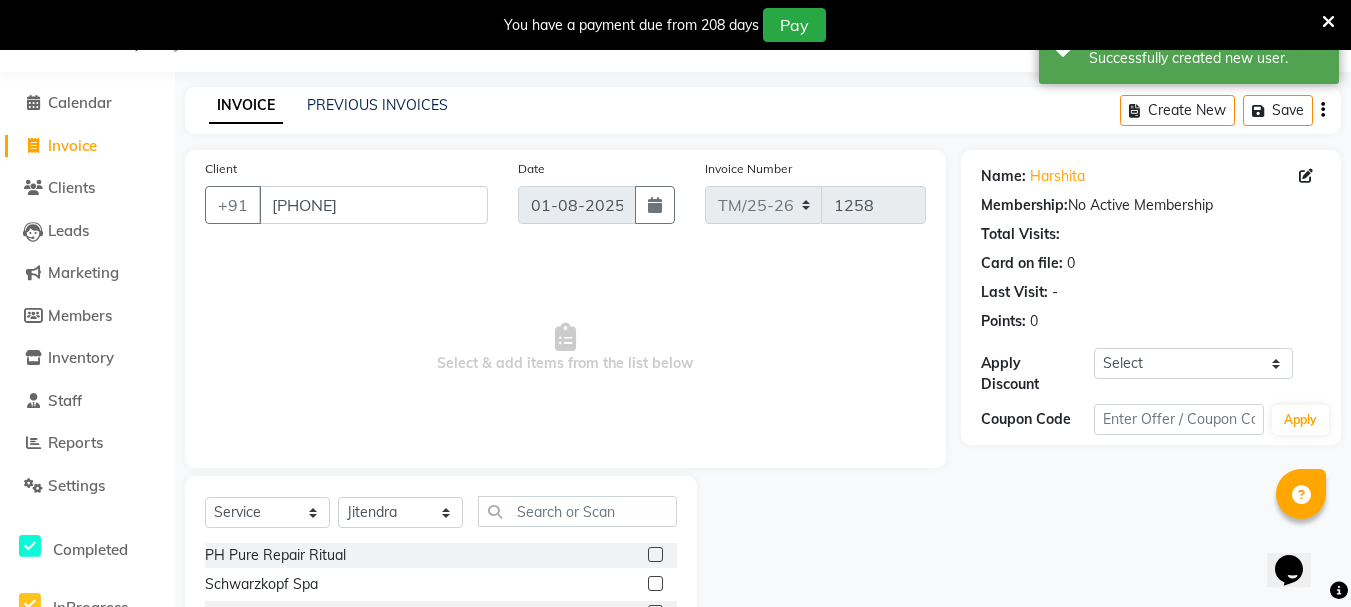 click on "Select & add items from the list below" at bounding box center (565, 348) 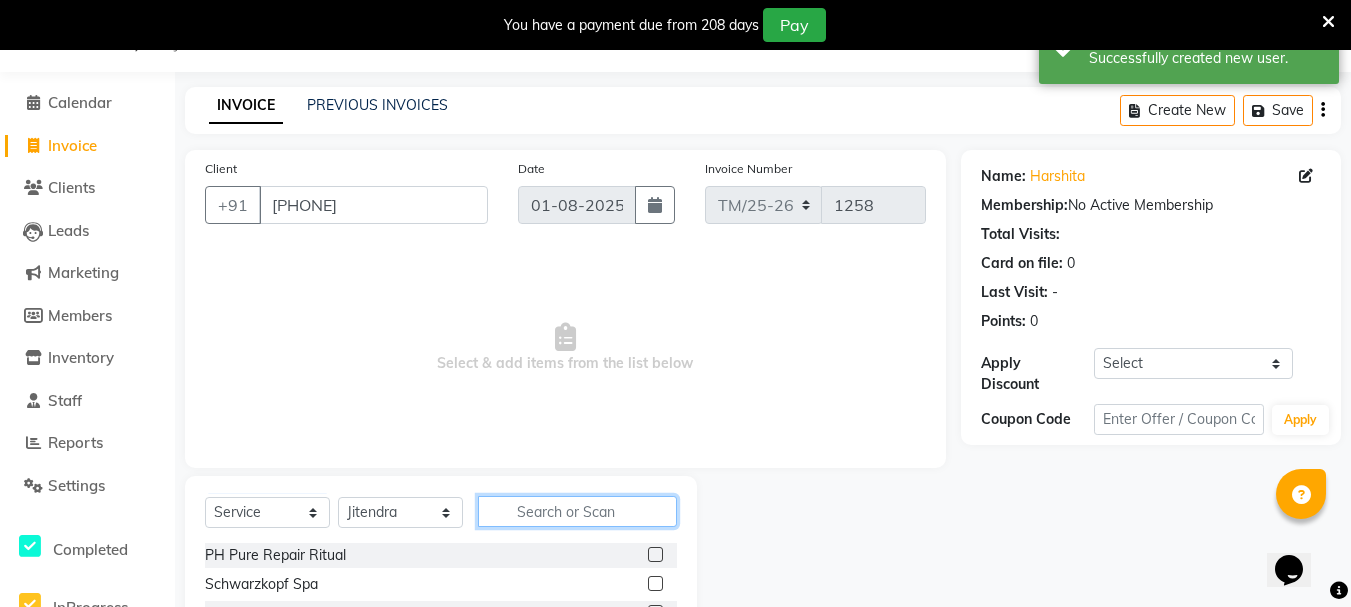 click 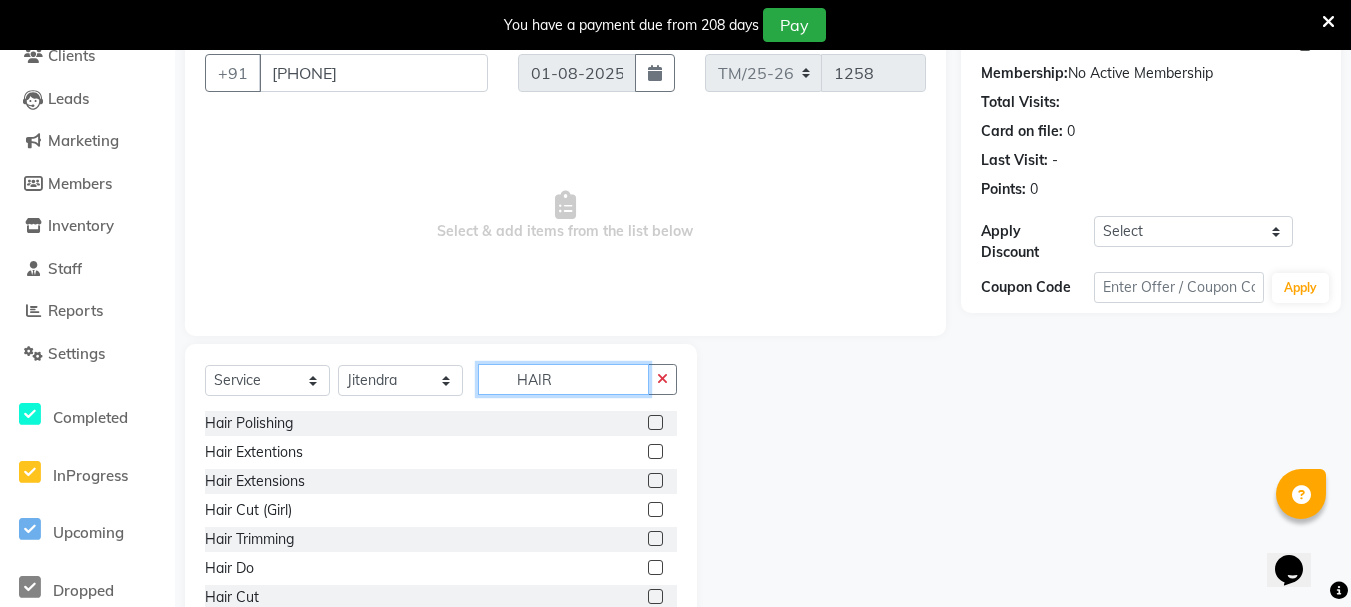 scroll, scrollTop: 206, scrollLeft: 0, axis: vertical 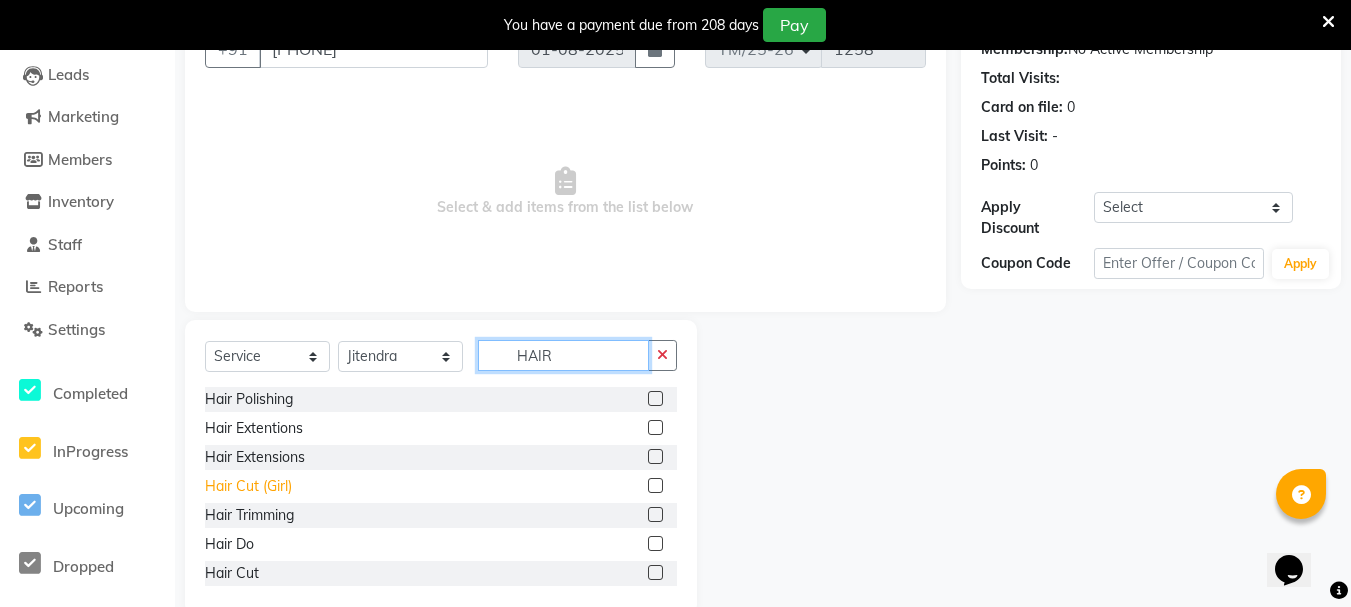 type on "HAIR" 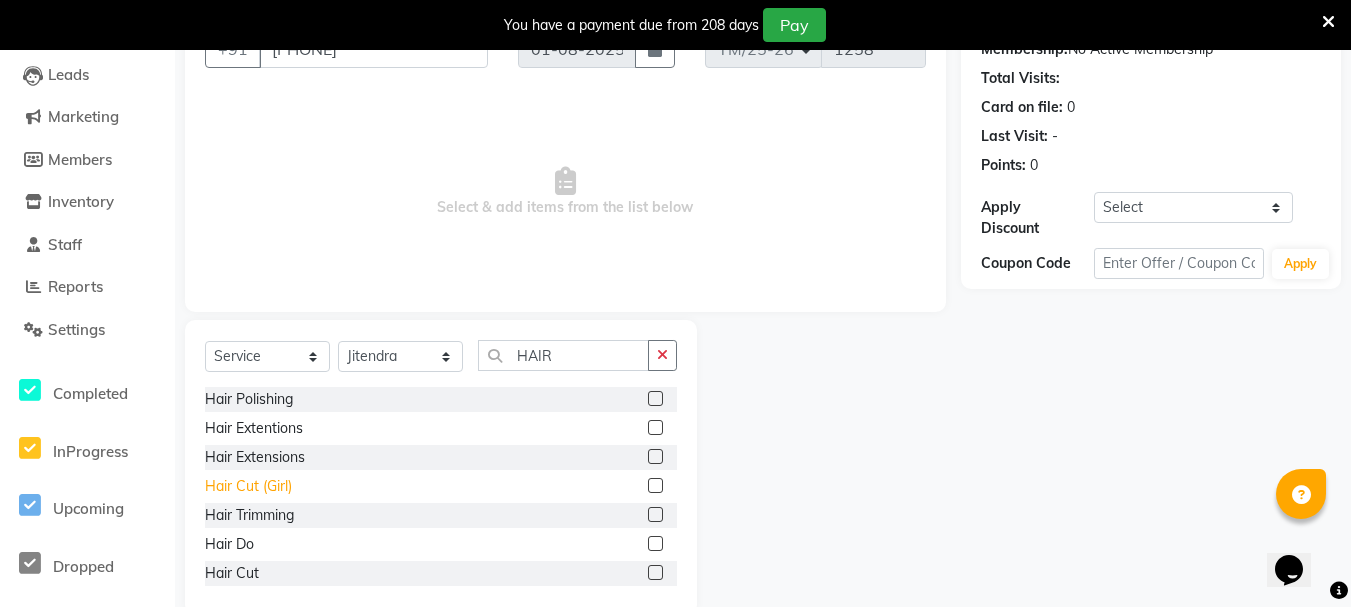 click on "Hair Cut (Girl)" 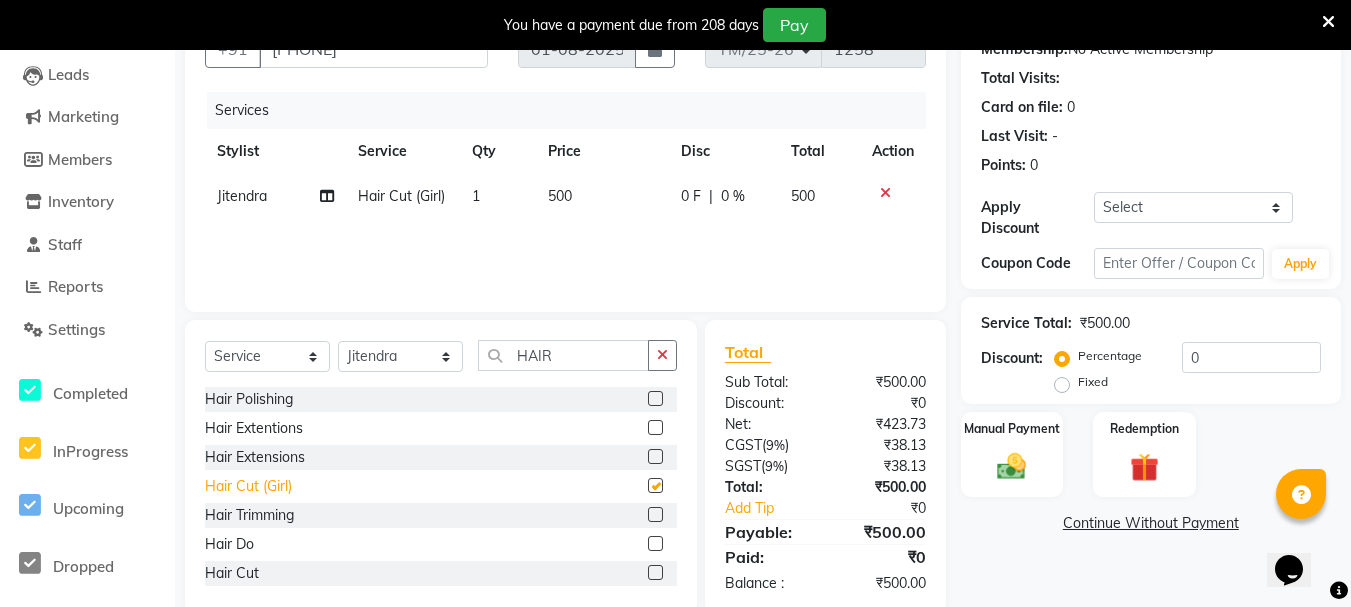 checkbox on "false" 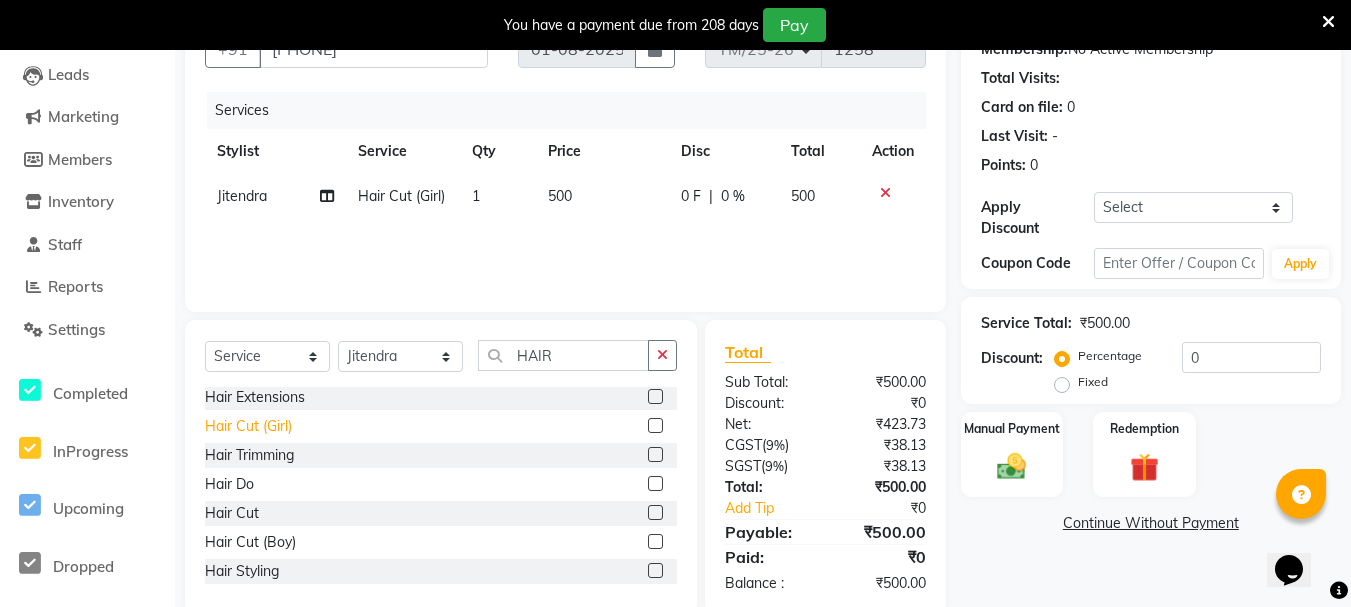 scroll, scrollTop: 61, scrollLeft: 0, axis: vertical 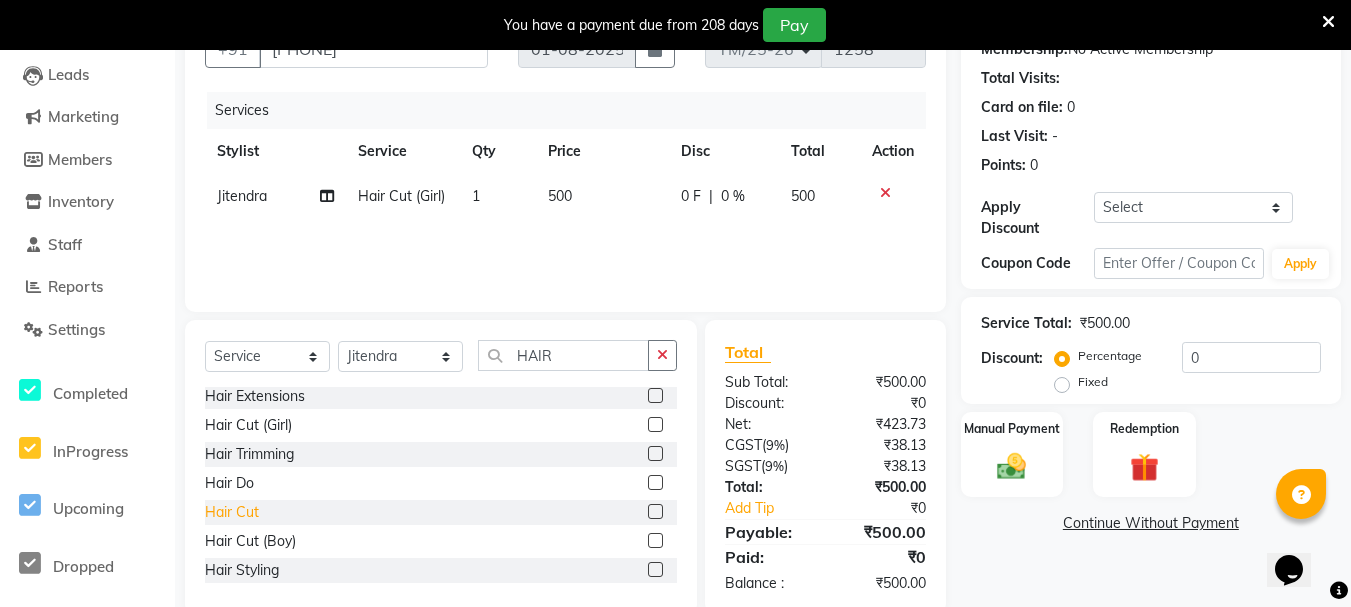 click on "Hair Cut" 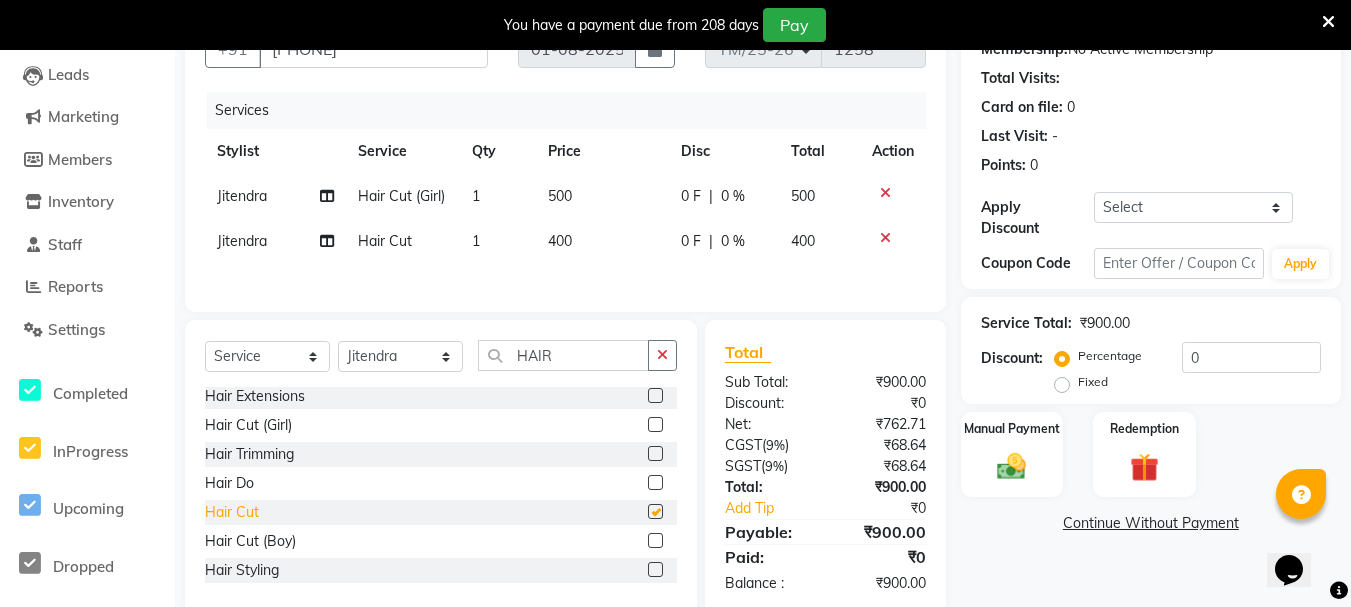 checkbox on "false" 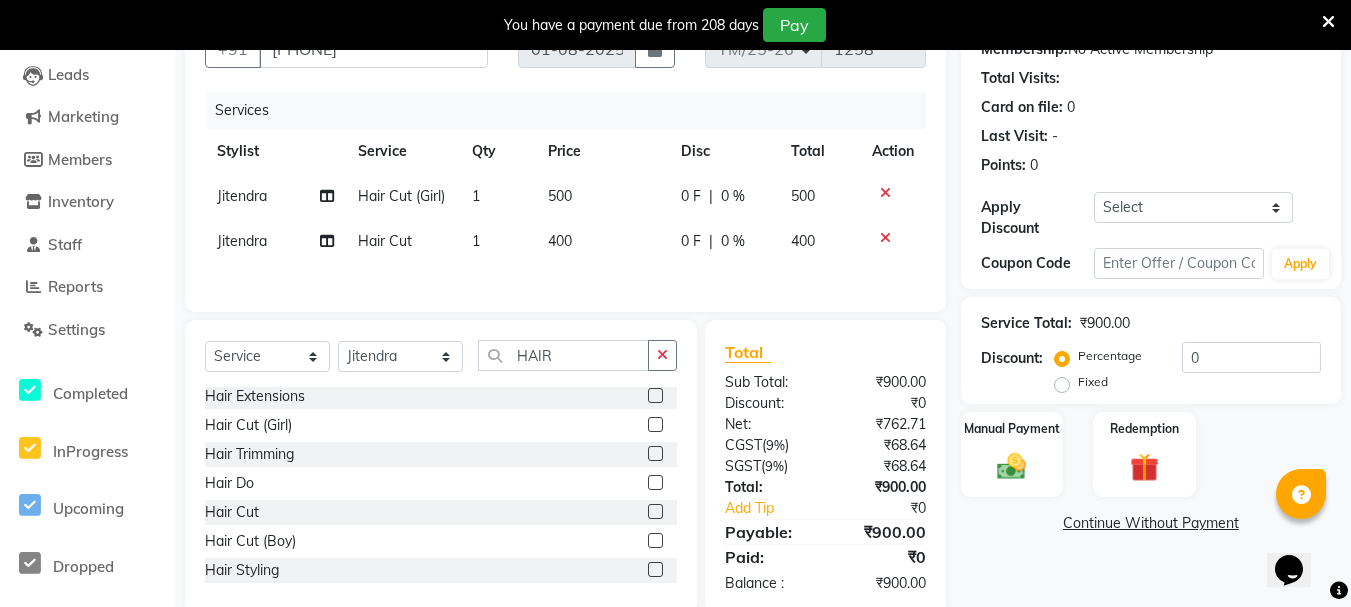 click 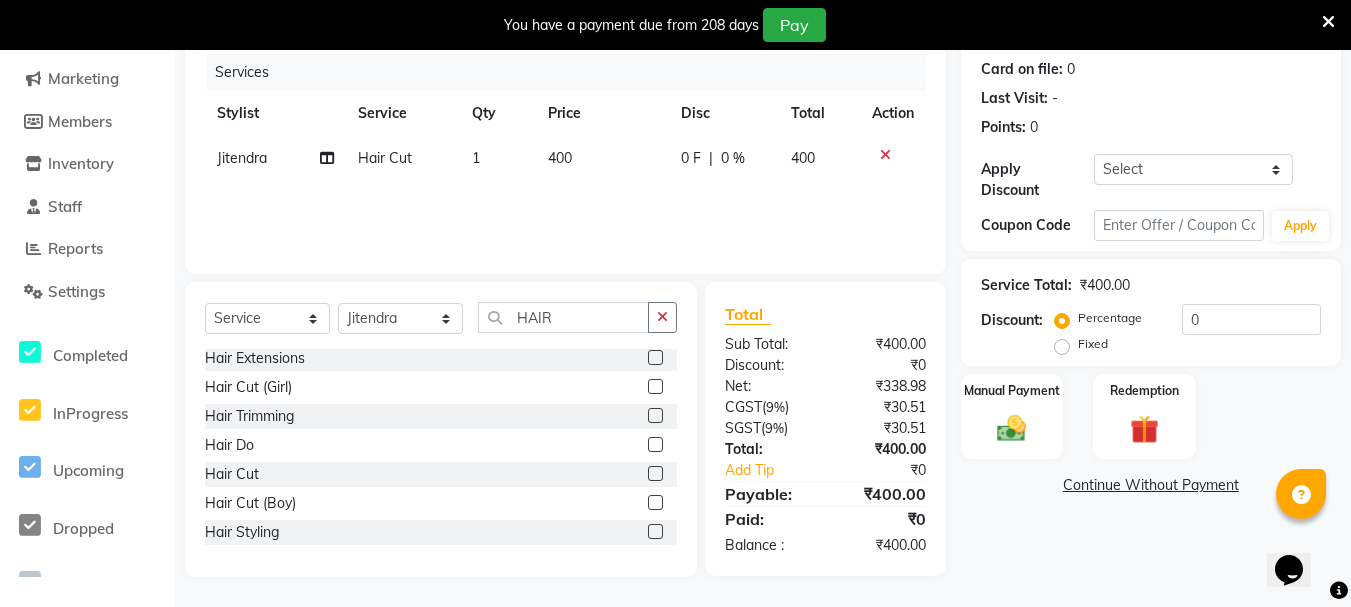 scroll, scrollTop: 243, scrollLeft: 0, axis: vertical 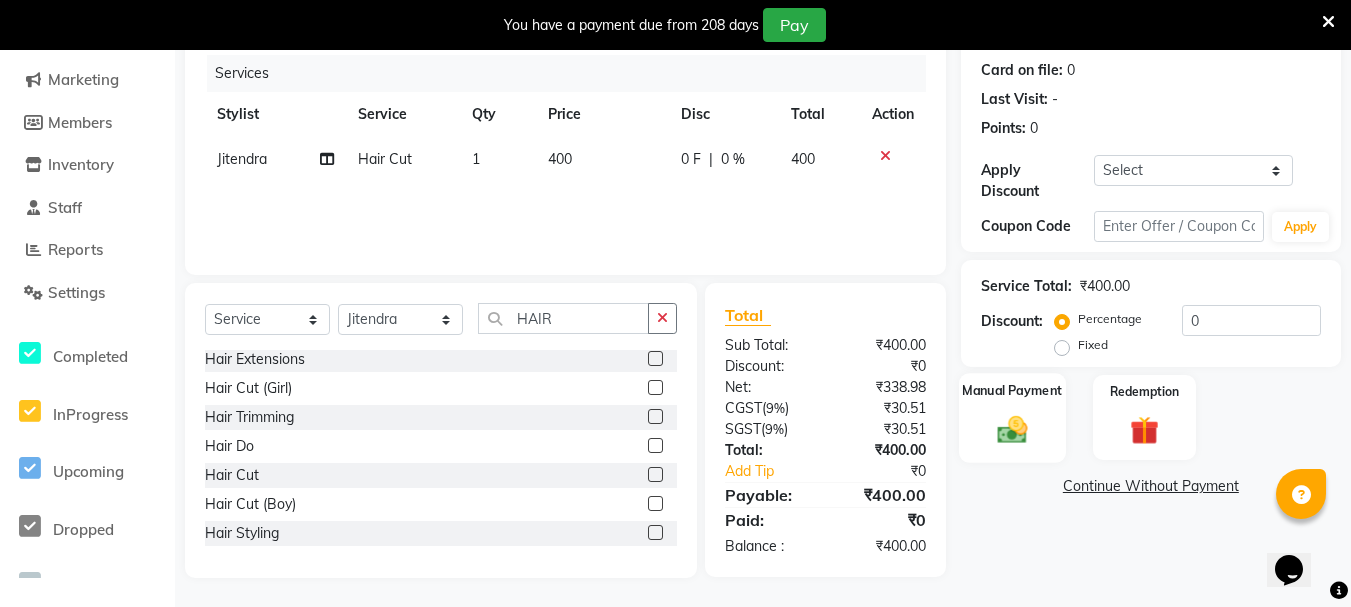 click 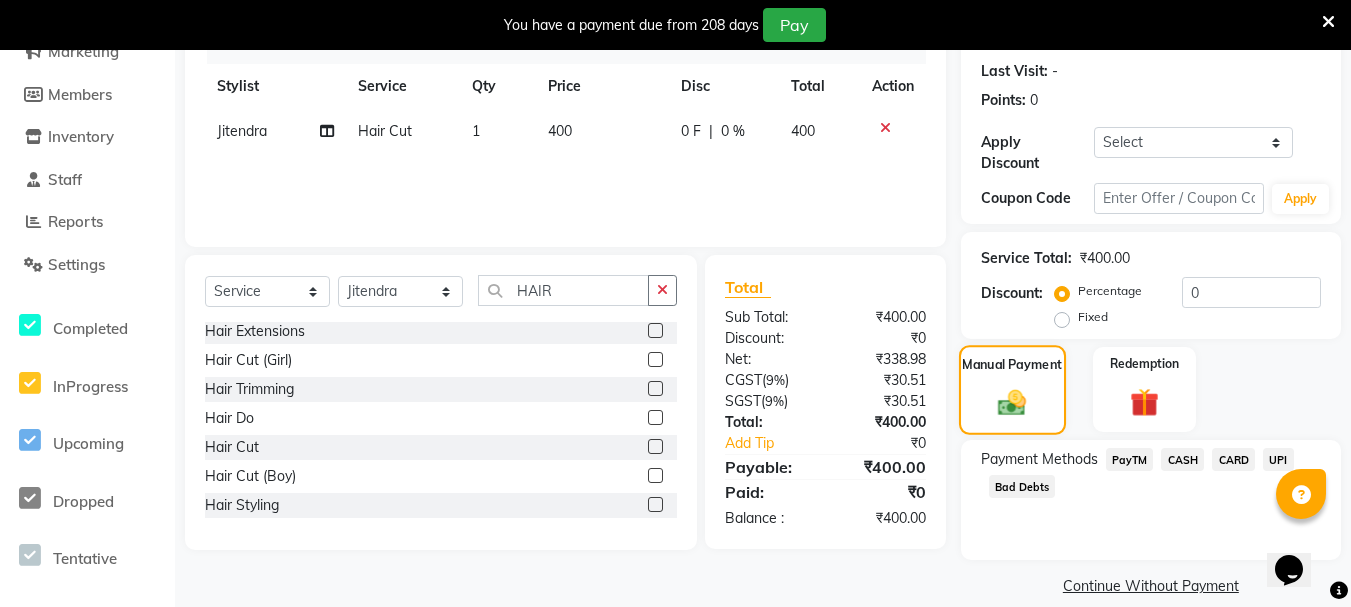 scroll, scrollTop: 295, scrollLeft: 0, axis: vertical 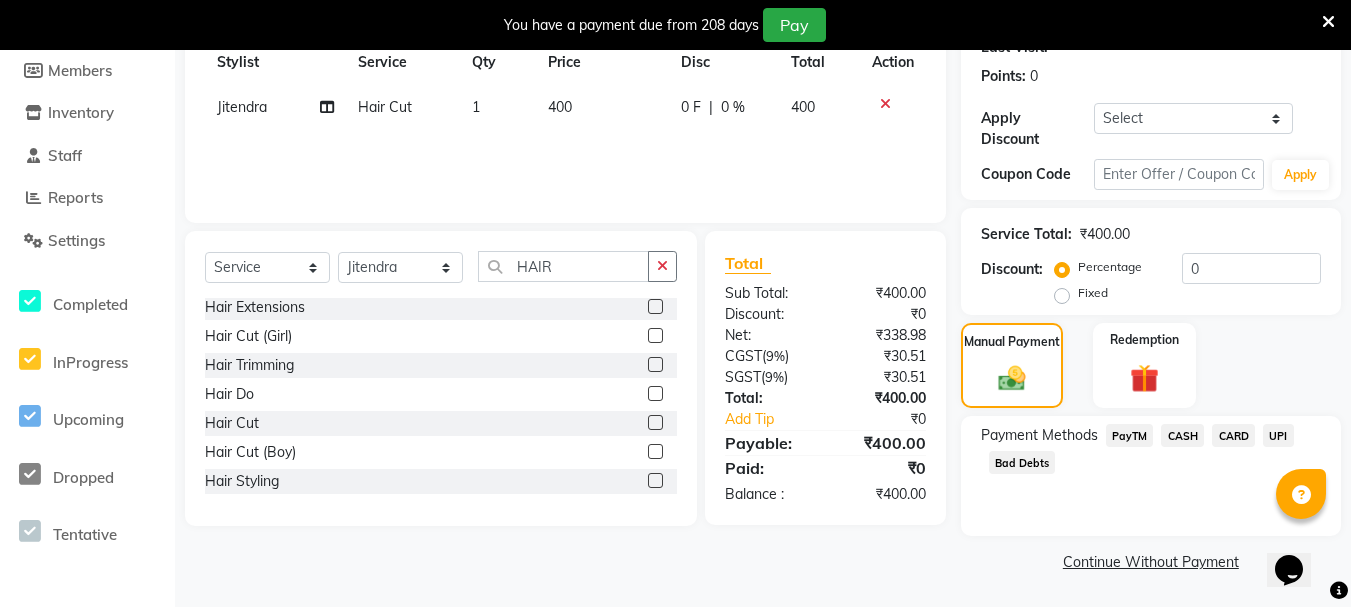 click on "UPI" 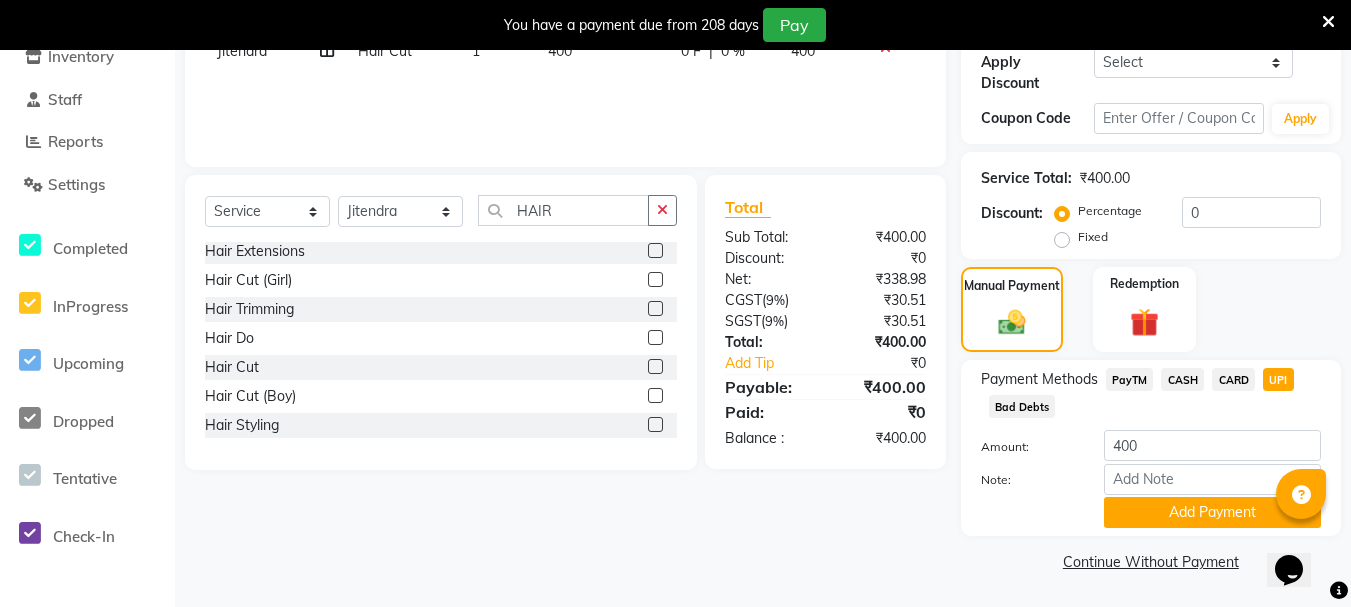 scroll, scrollTop: 350, scrollLeft: 0, axis: vertical 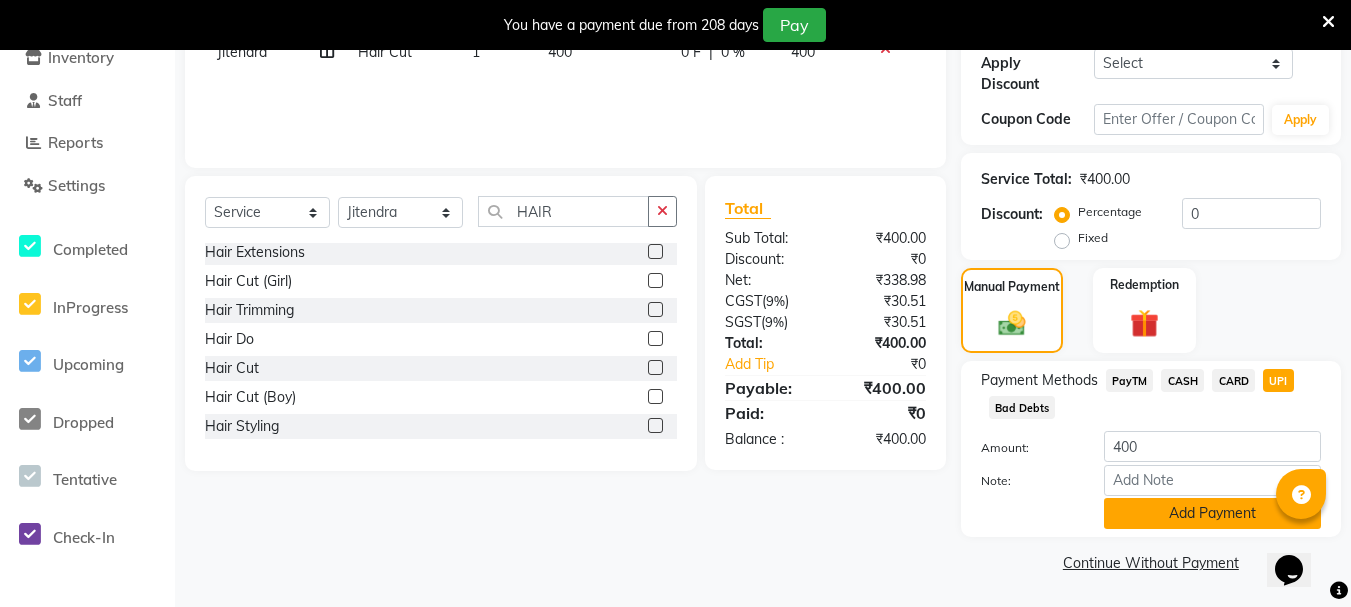 click on "Add Payment" 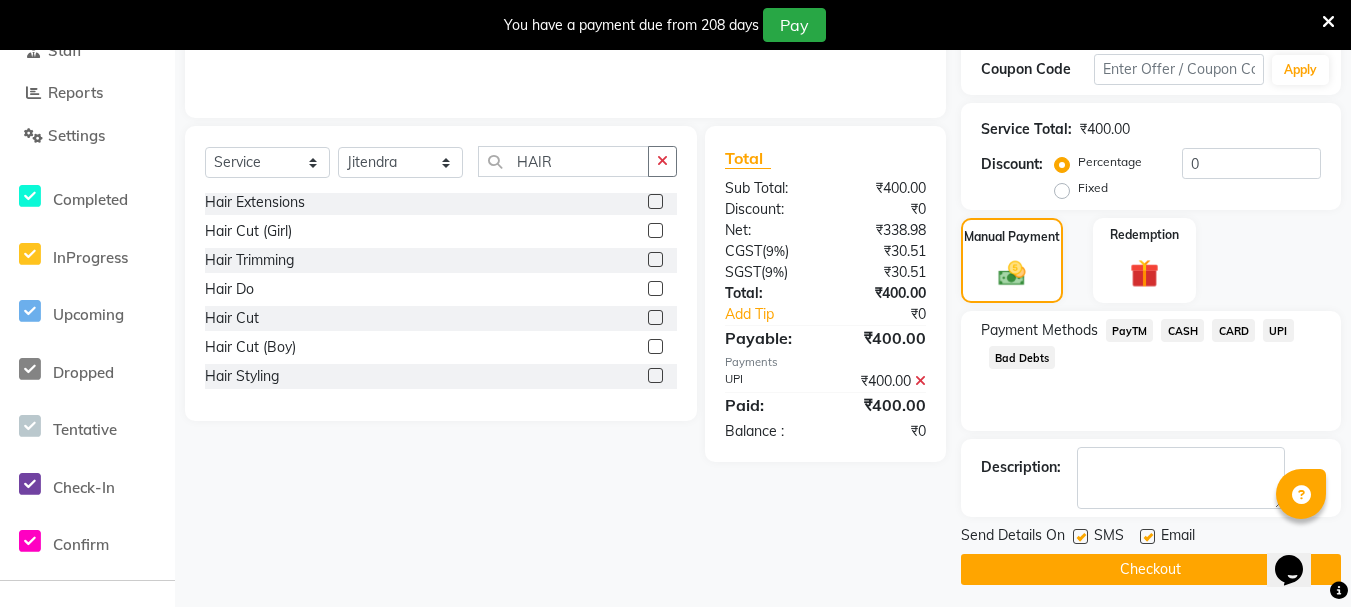 scroll, scrollTop: 408, scrollLeft: 0, axis: vertical 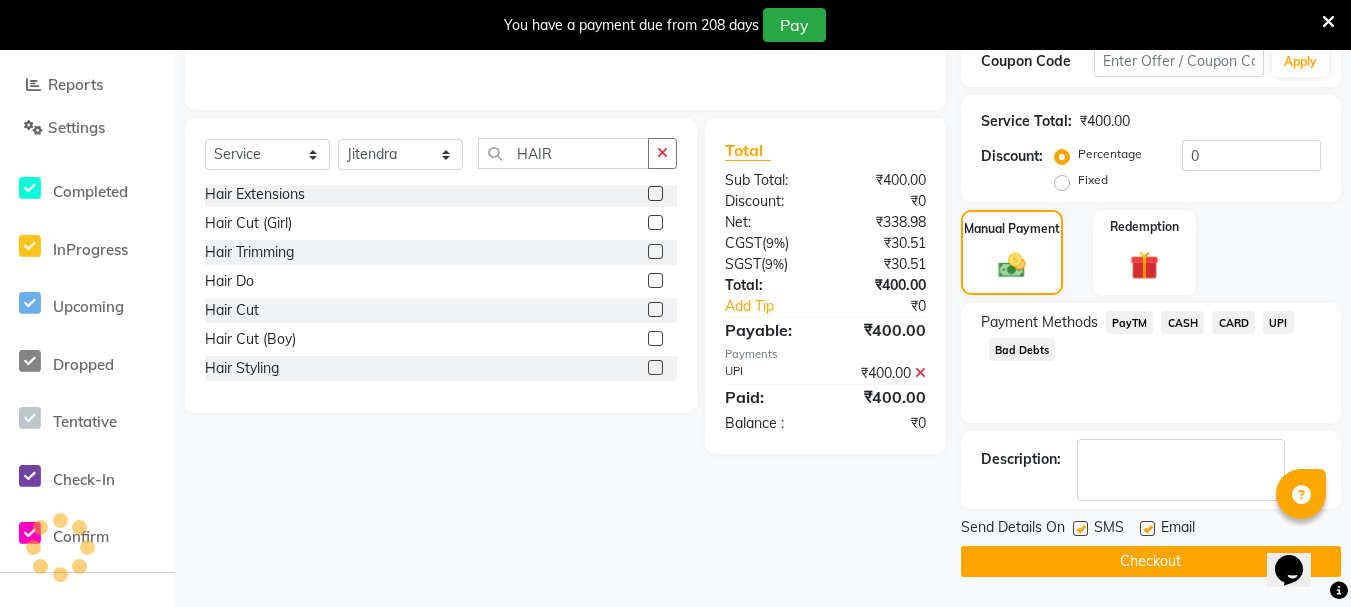 click on "Checkout" 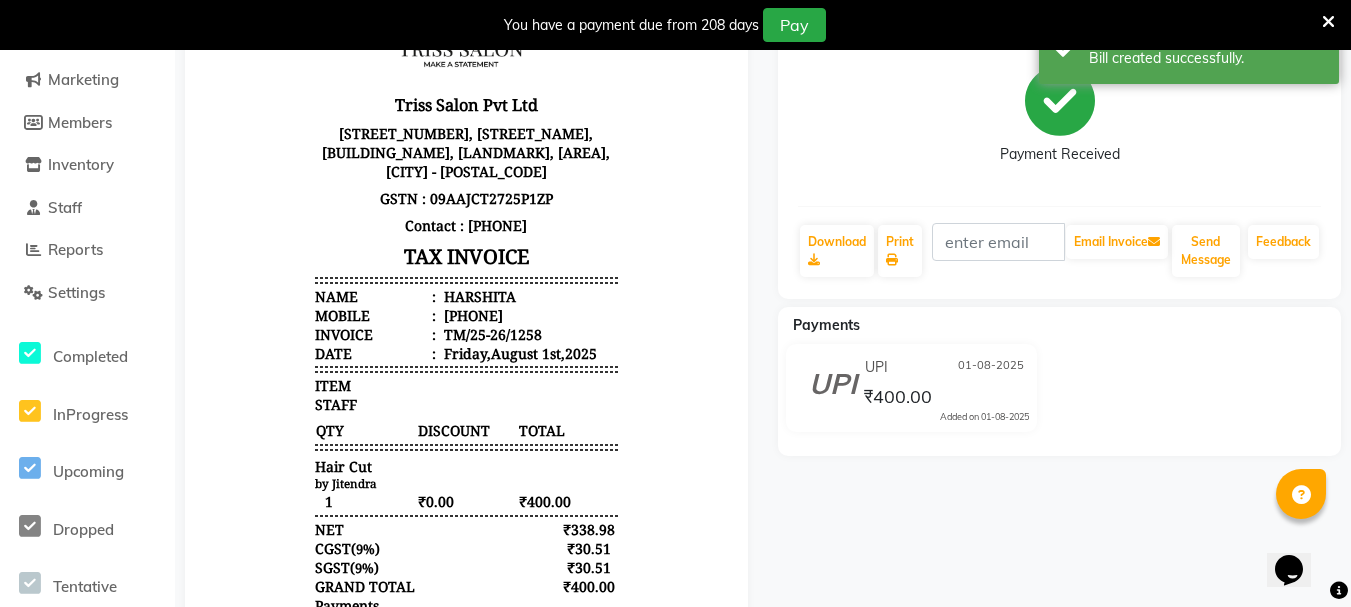 scroll, scrollTop: 0, scrollLeft: 0, axis: both 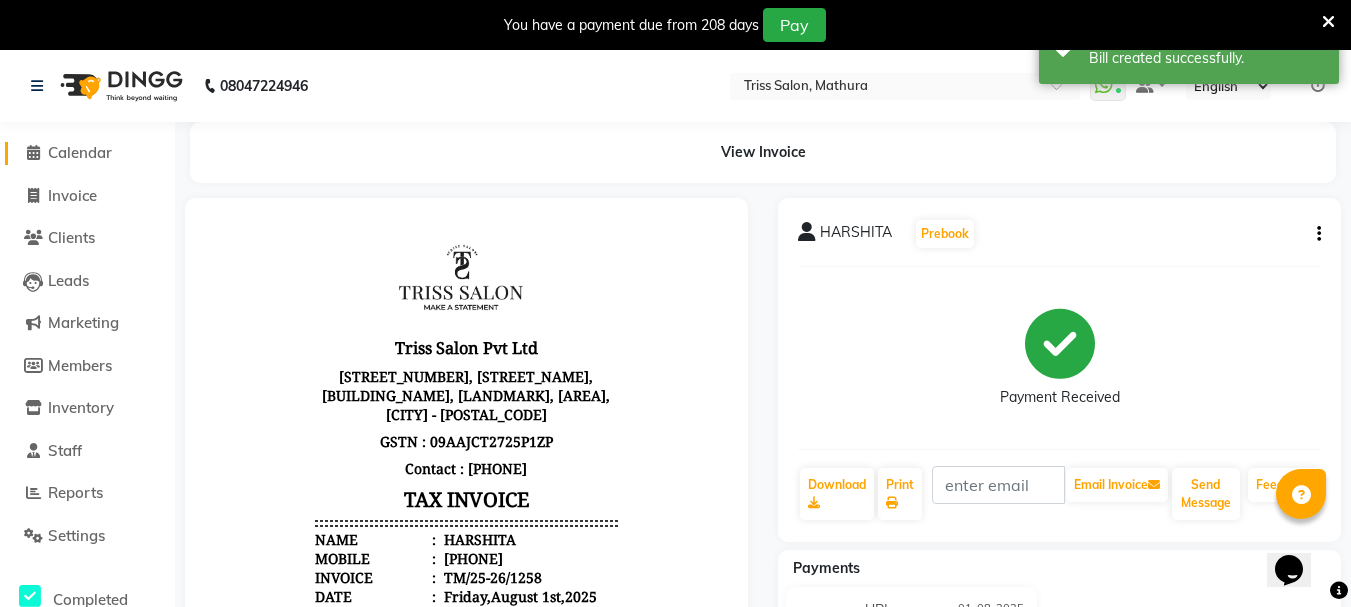 click 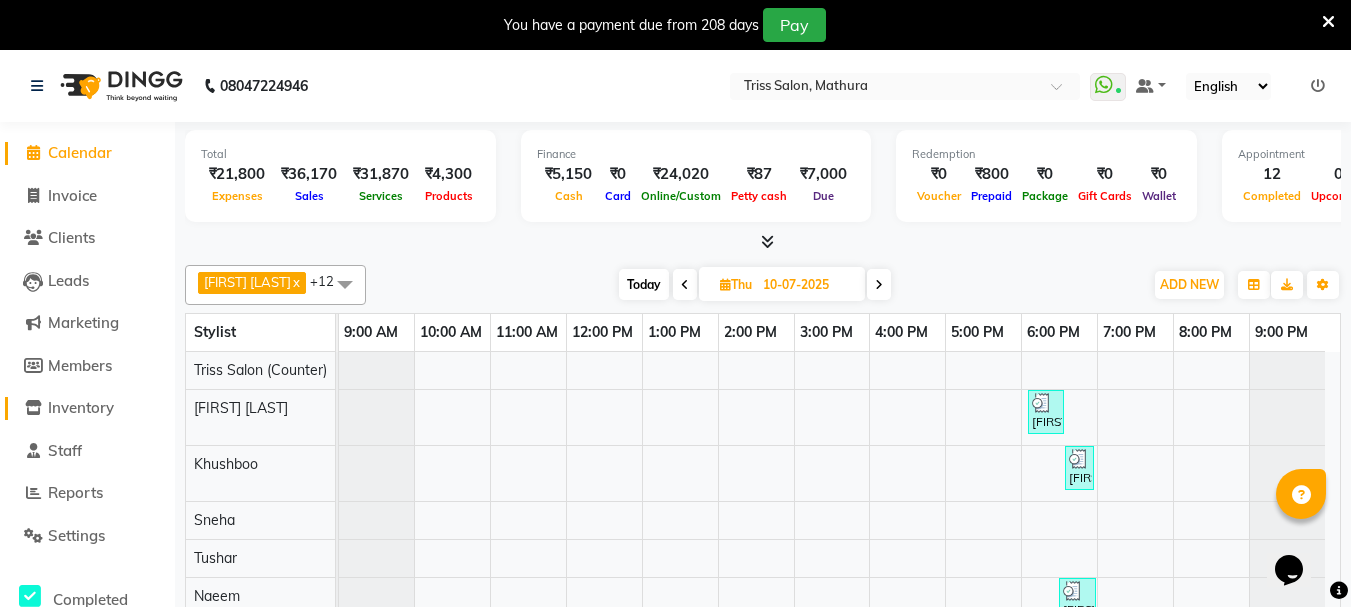 click on "Inventory" 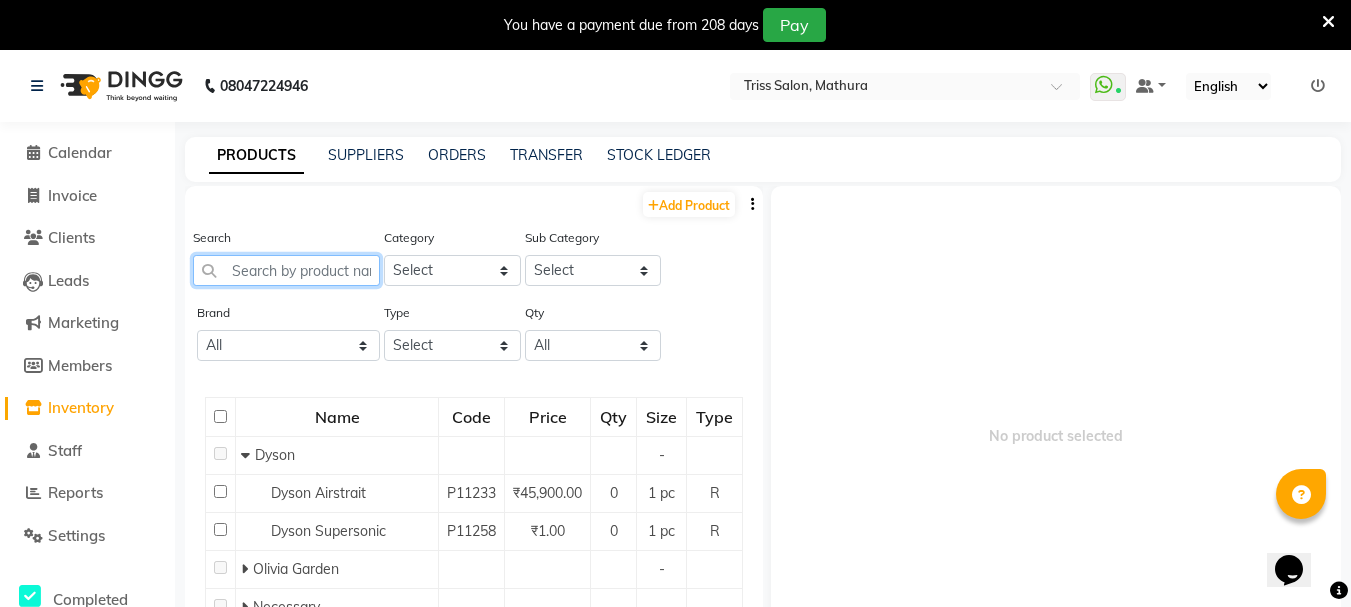 click 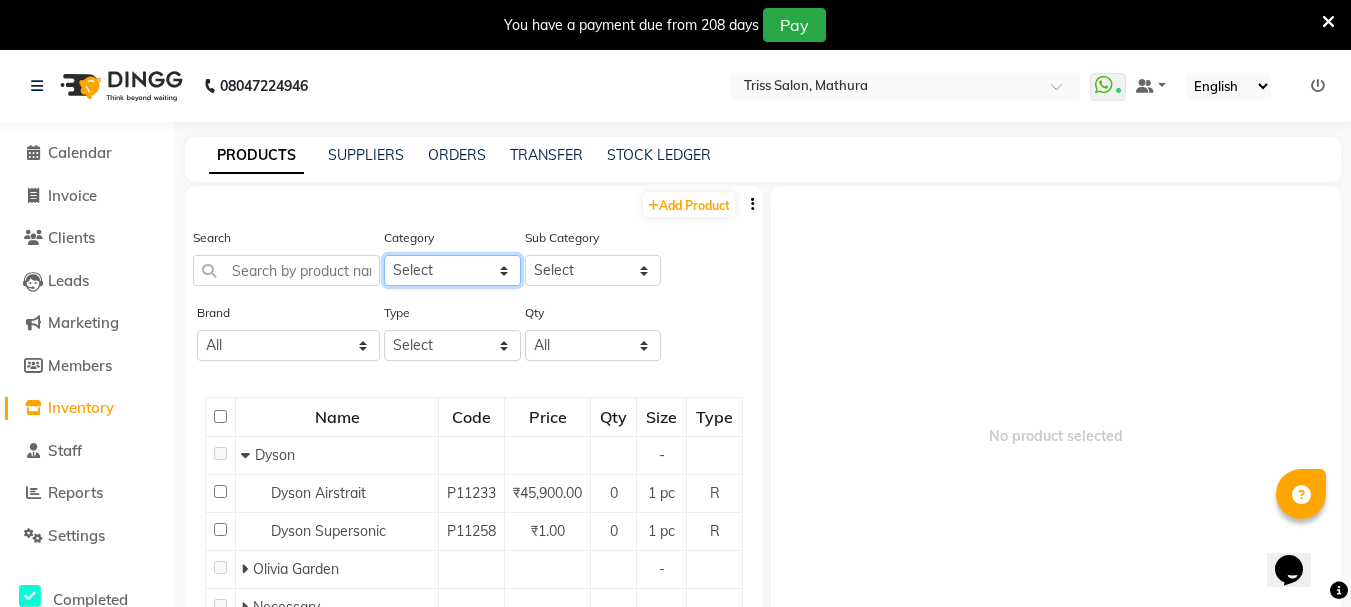 click on "Select PH Keune GK Moroccan Oil 3TenX K18 Schwarzkopf Mintree Kanpeki Thalgo Other Floractive" 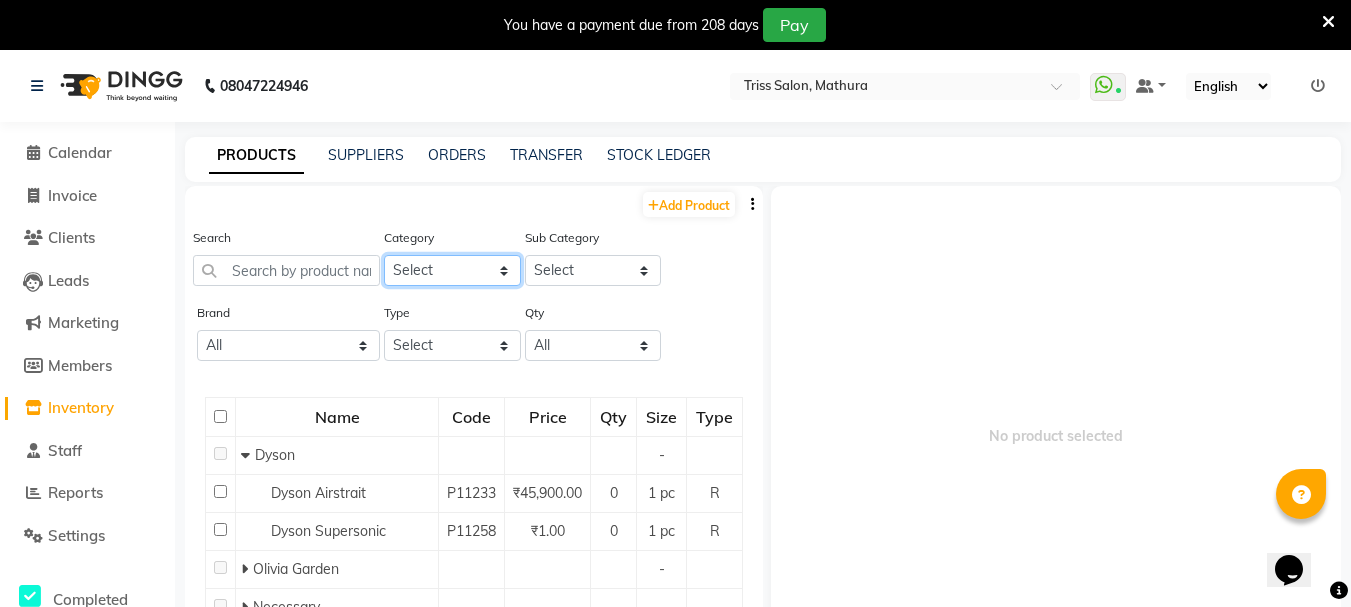 select on "367302350" 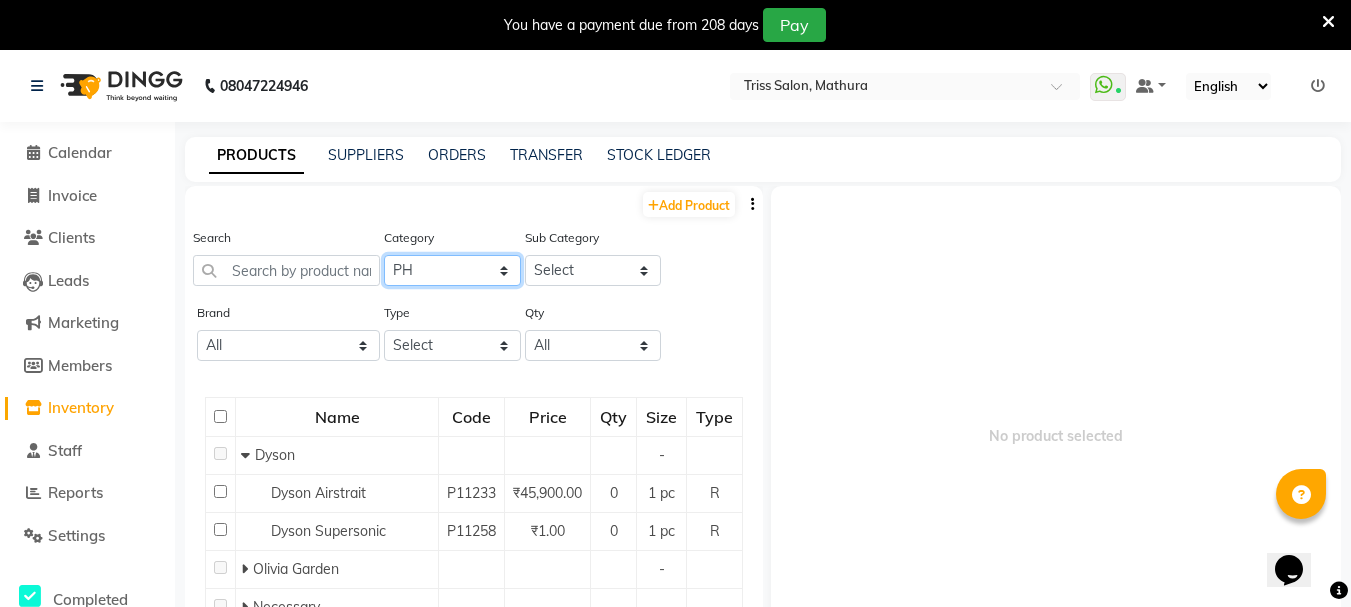 click on "Select PH Keune GK Moroccan Oil 3TenX K18 Schwarzkopf Mintree Kanpeki Thalgo Other Floractive" 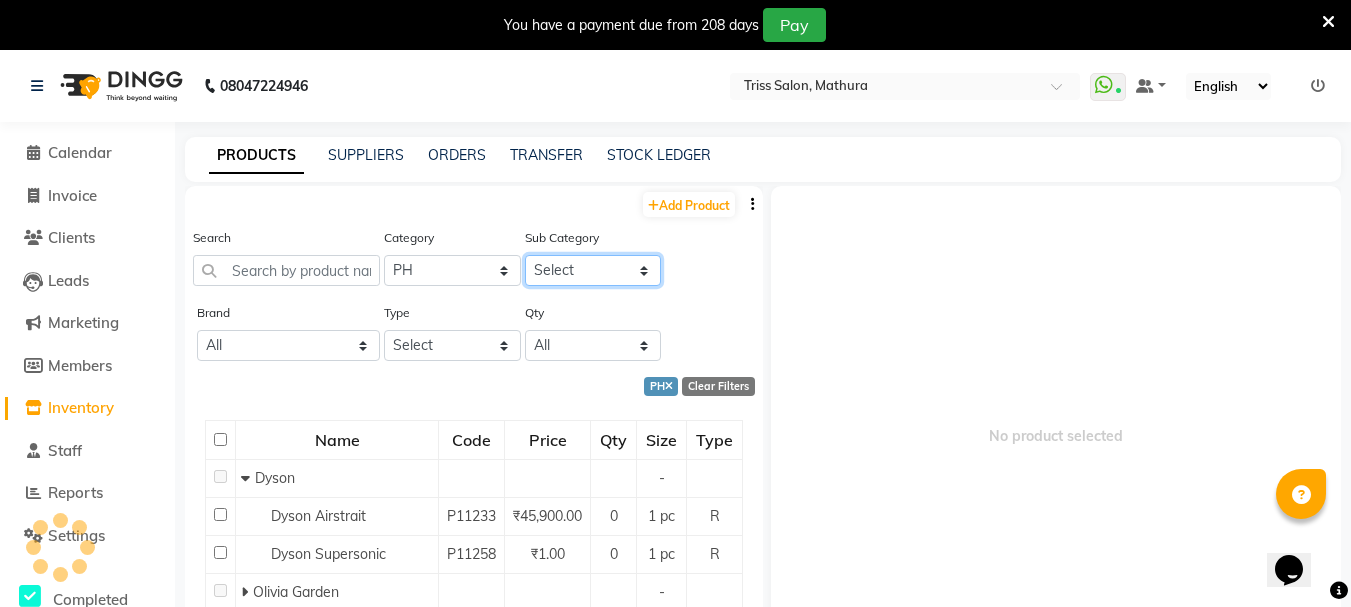 click on "Select PH Salon Use PH Retail" 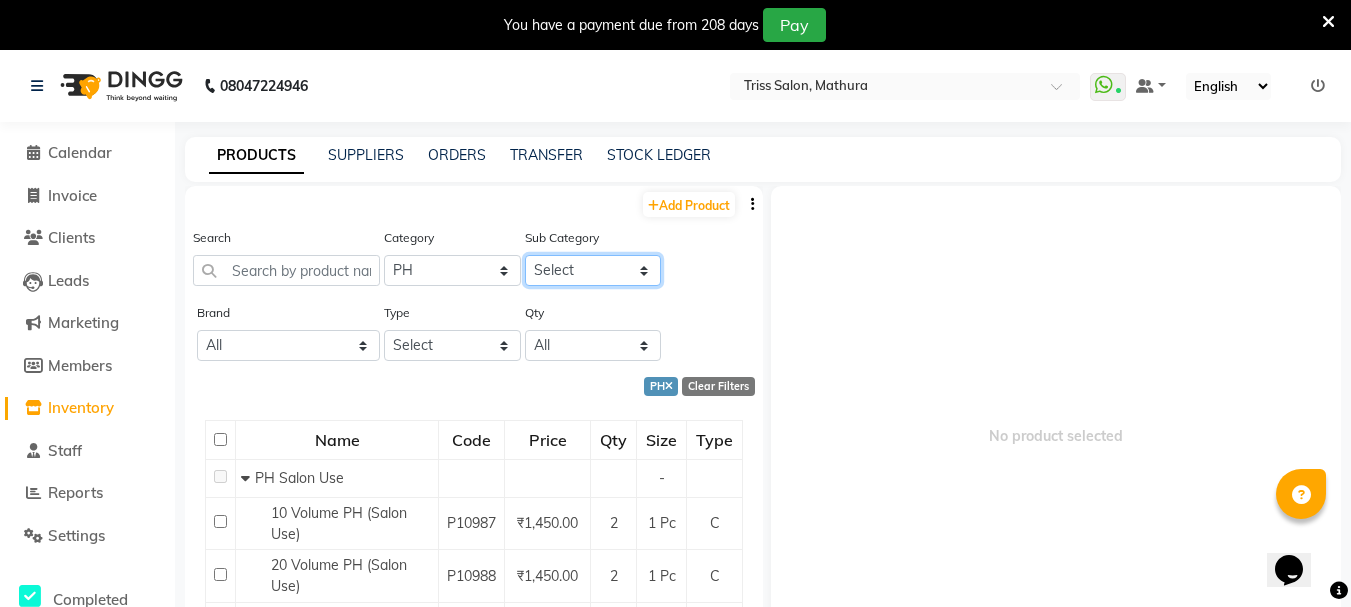 select on "[SSN]" 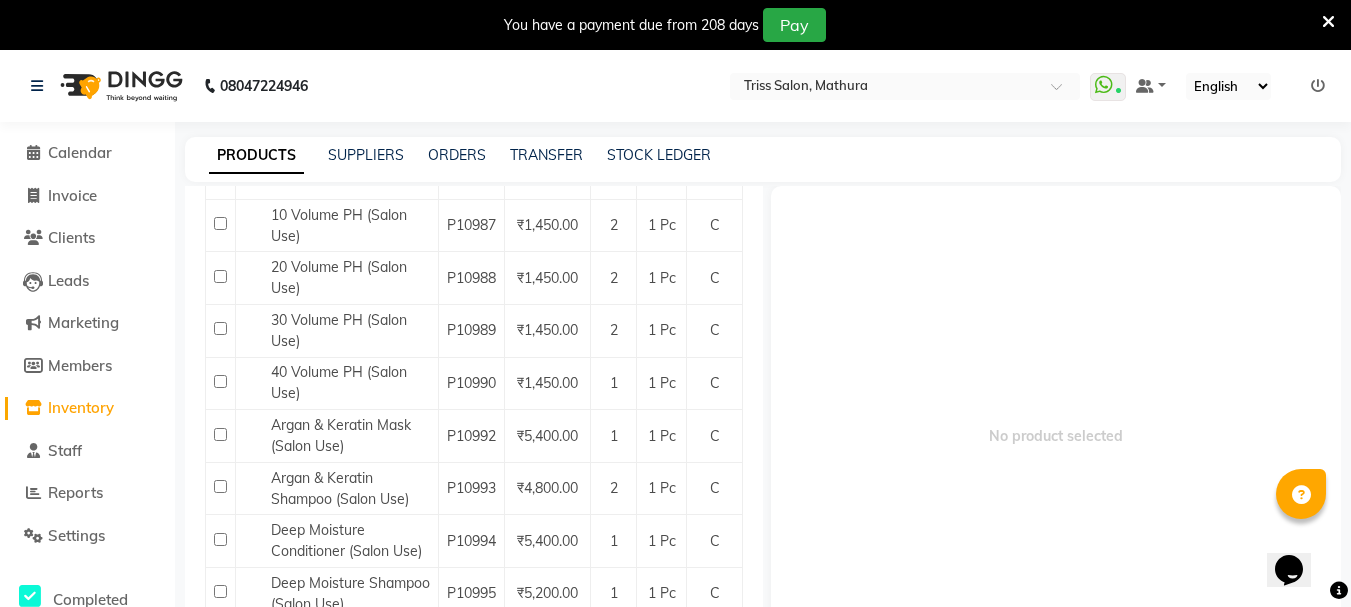 scroll, scrollTop: 293, scrollLeft: 0, axis: vertical 